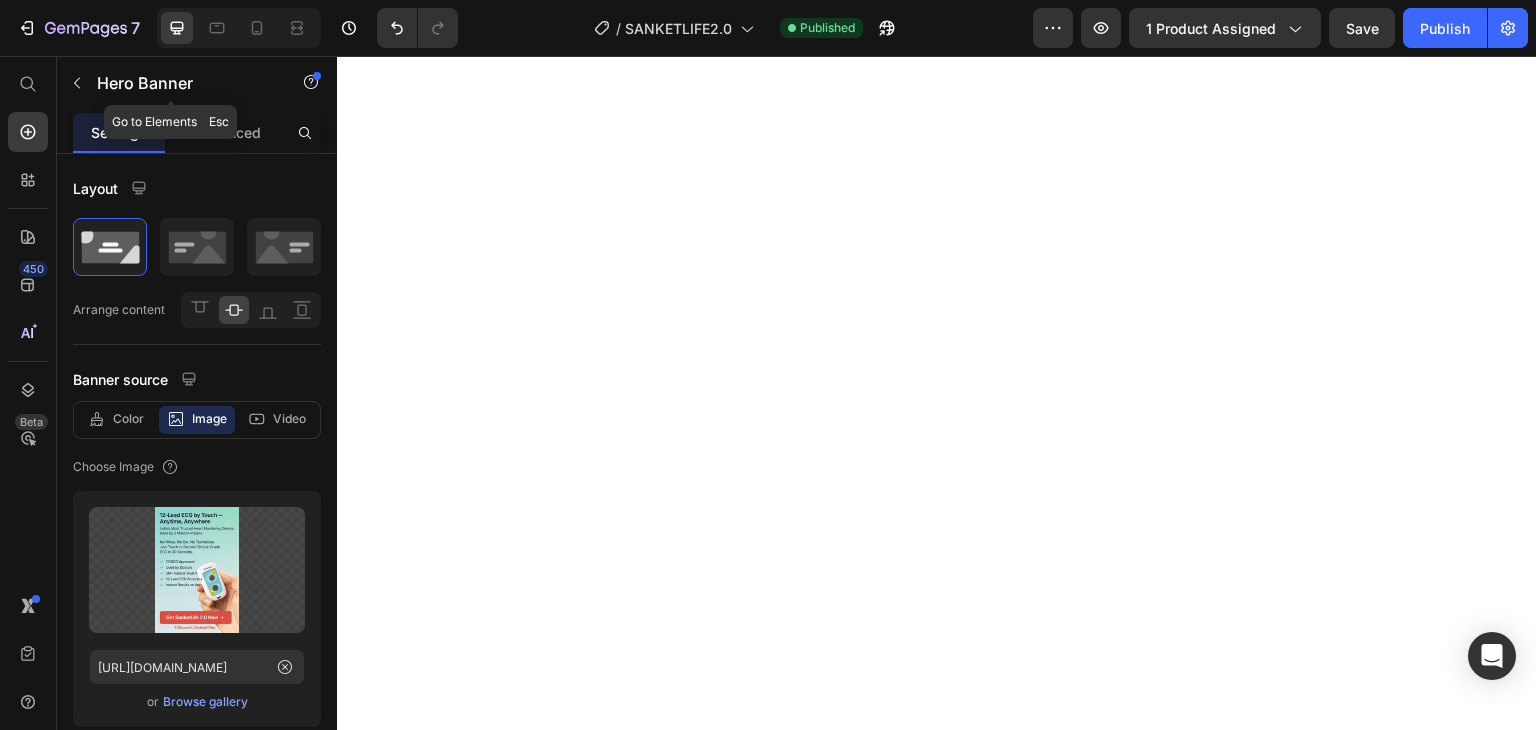 scroll, scrollTop: 0, scrollLeft: 0, axis: both 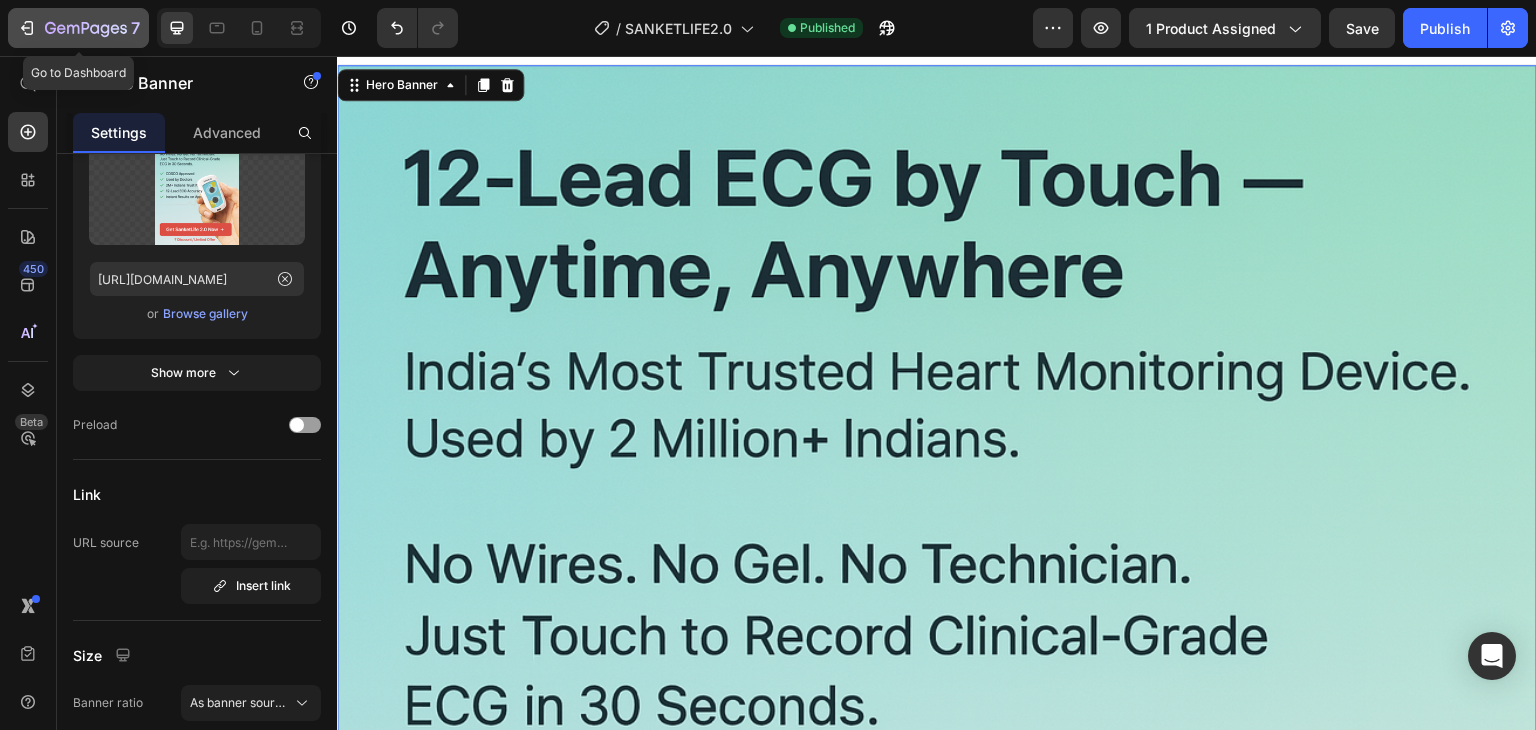 click on "7" 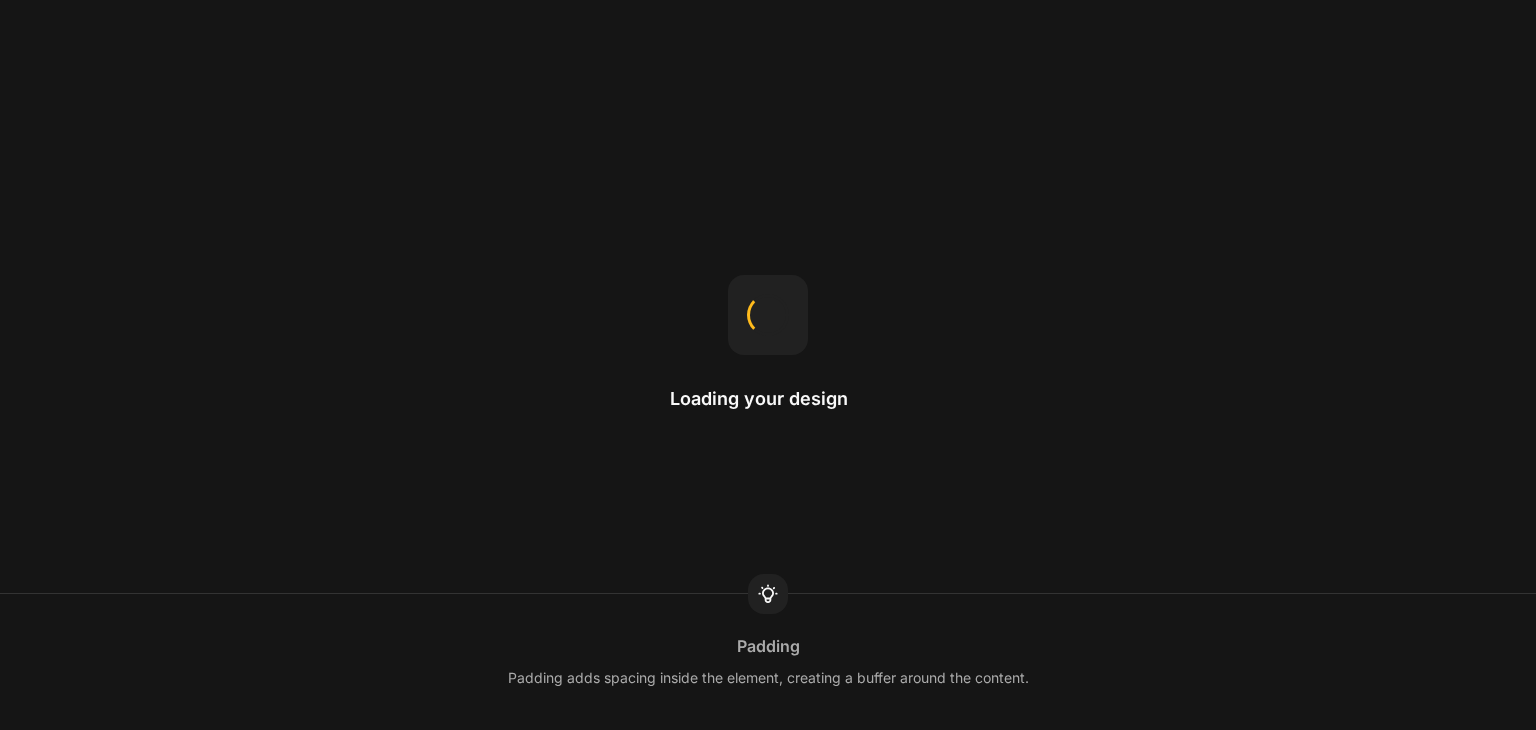scroll, scrollTop: 0, scrollLeft: 0, axis: both 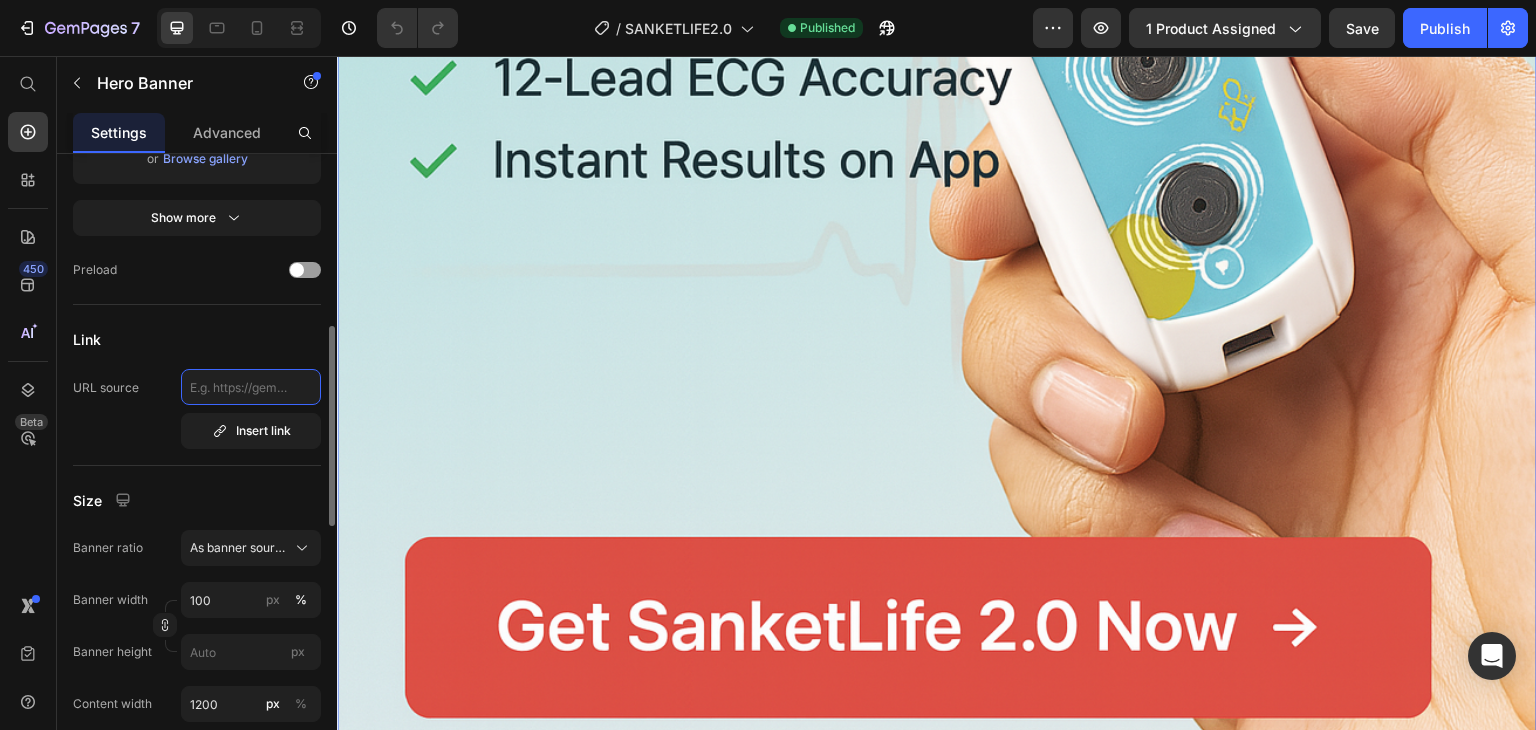 click 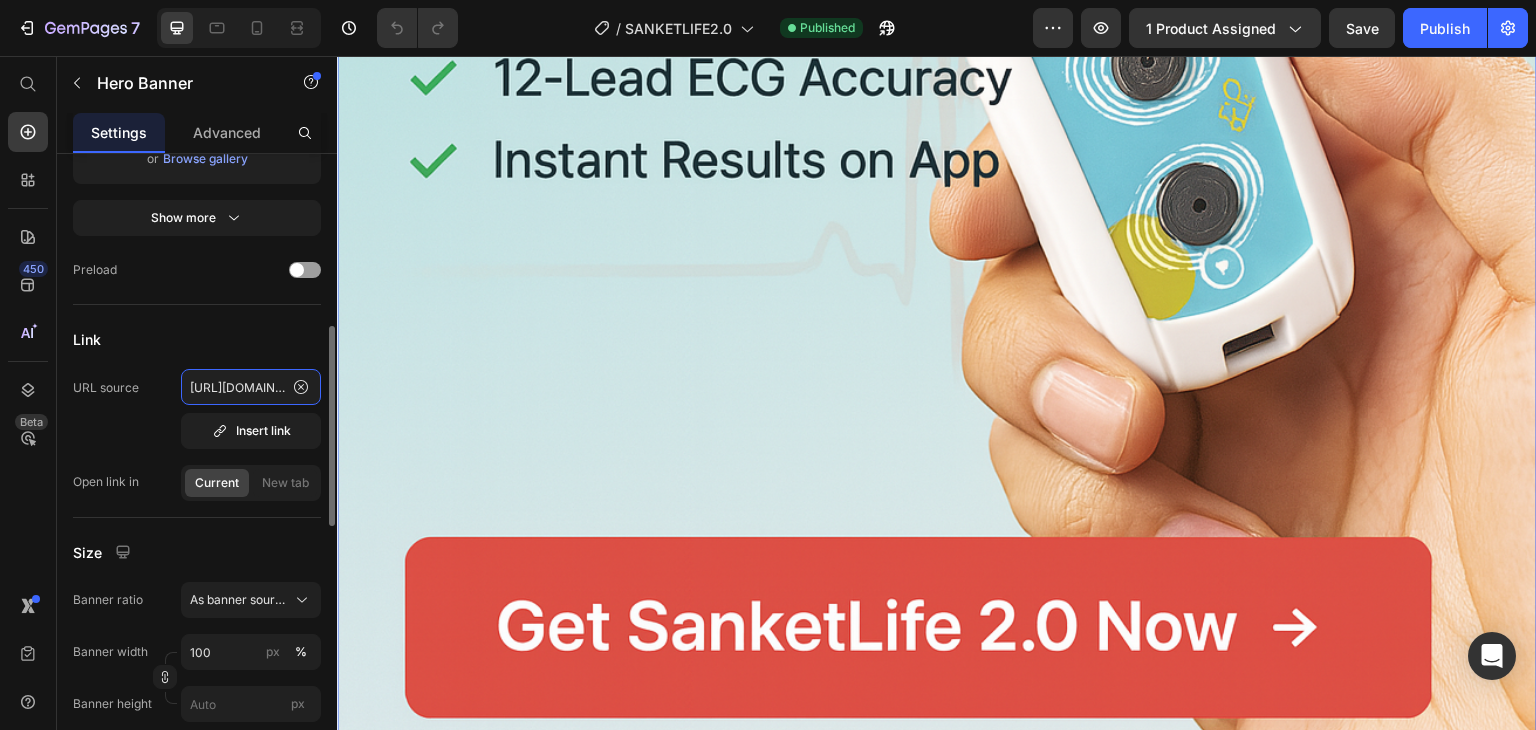 scroll, scrollTop: 0, scrollLeft: 749, axis: horizontal 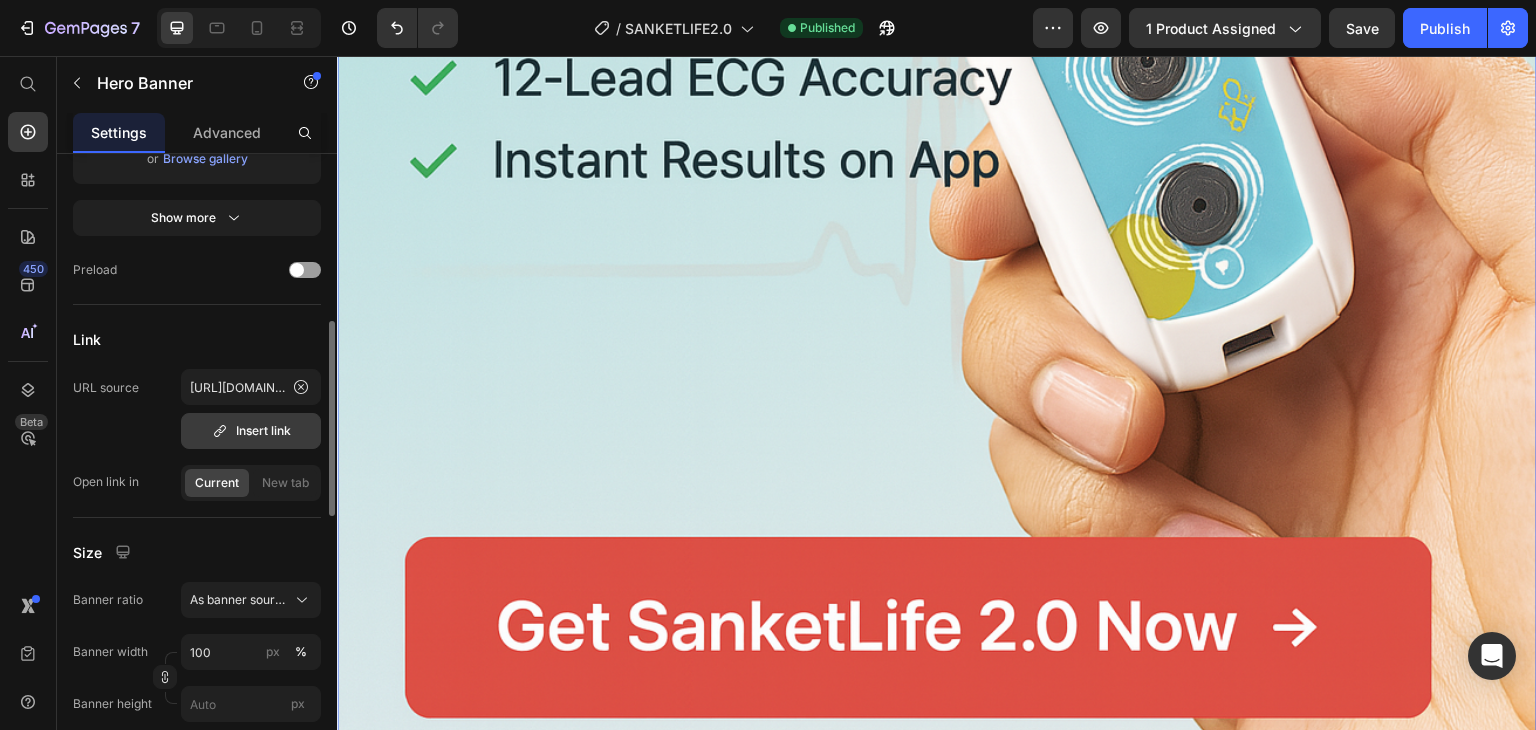 click on "Insert link" at bounding box center [251, 431] 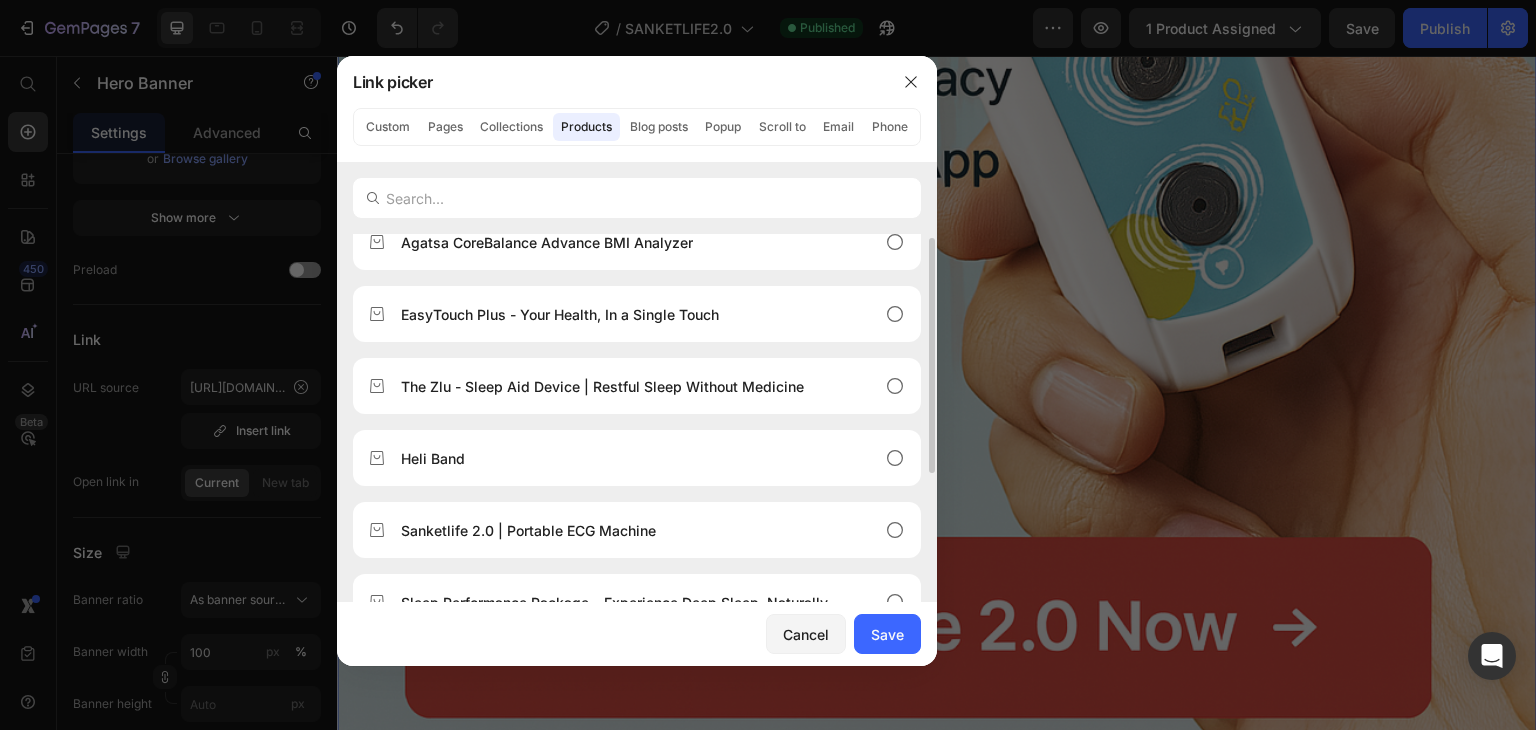 scroll, scrollTop: 0, scrollLeft: 0, axis: both 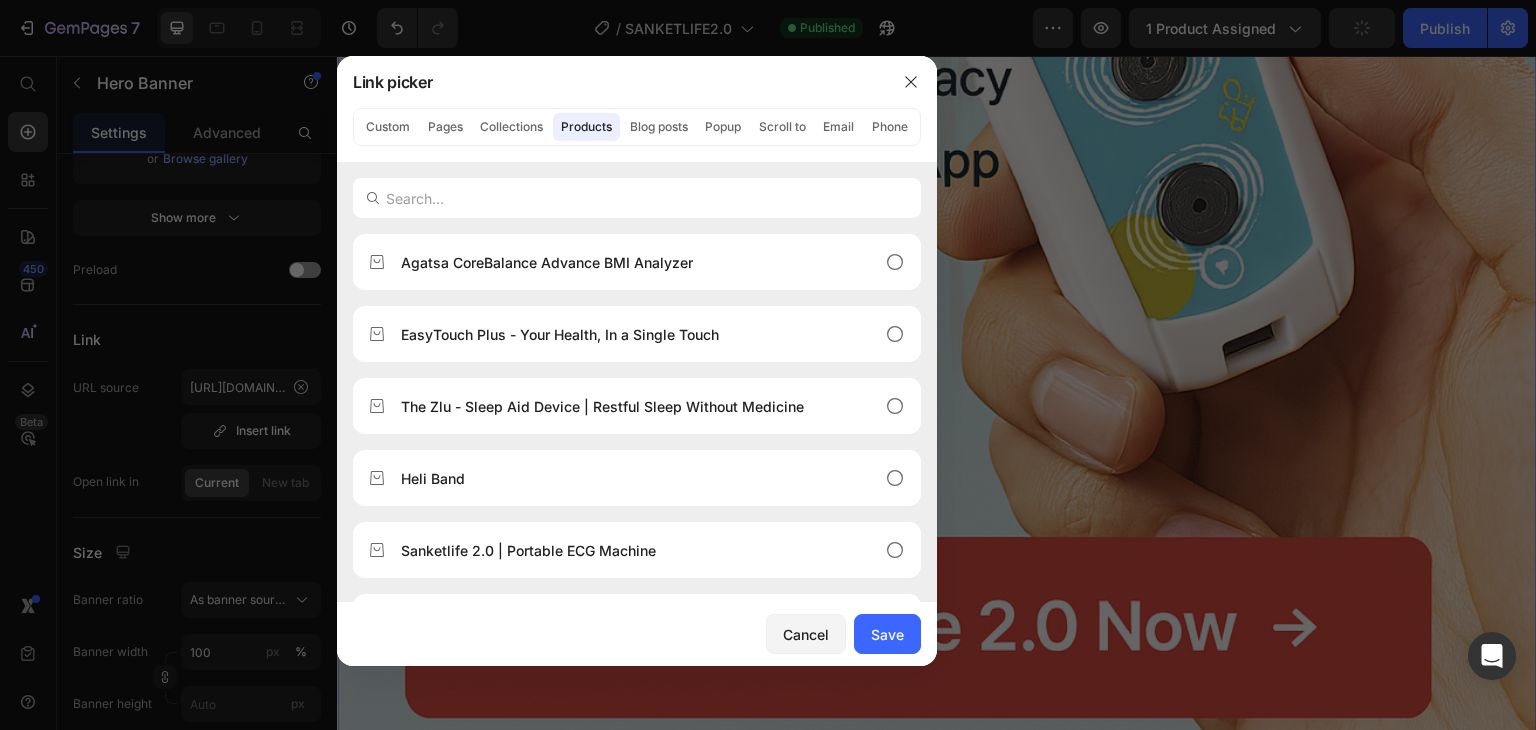 click at bounding box center [768, 365] 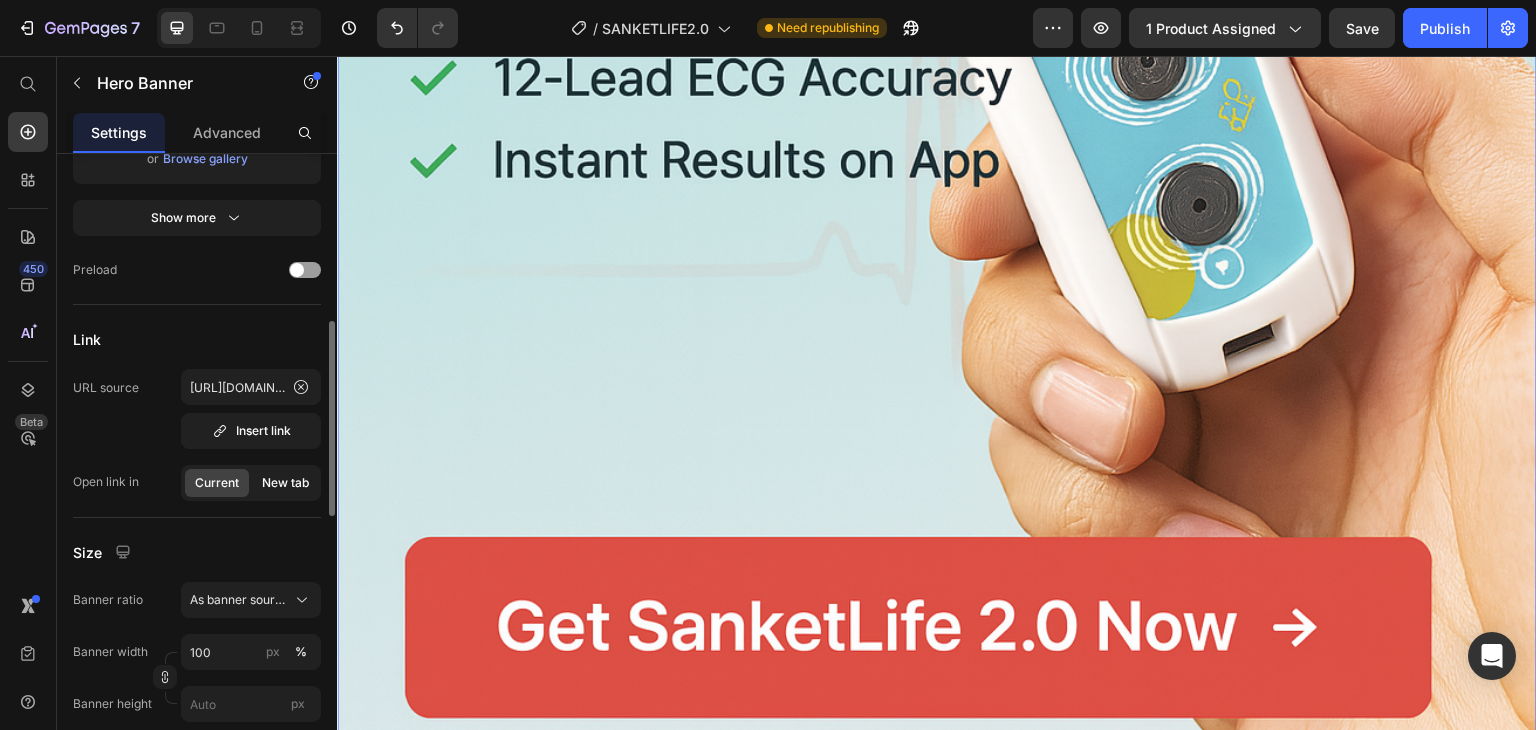click on "New tab" 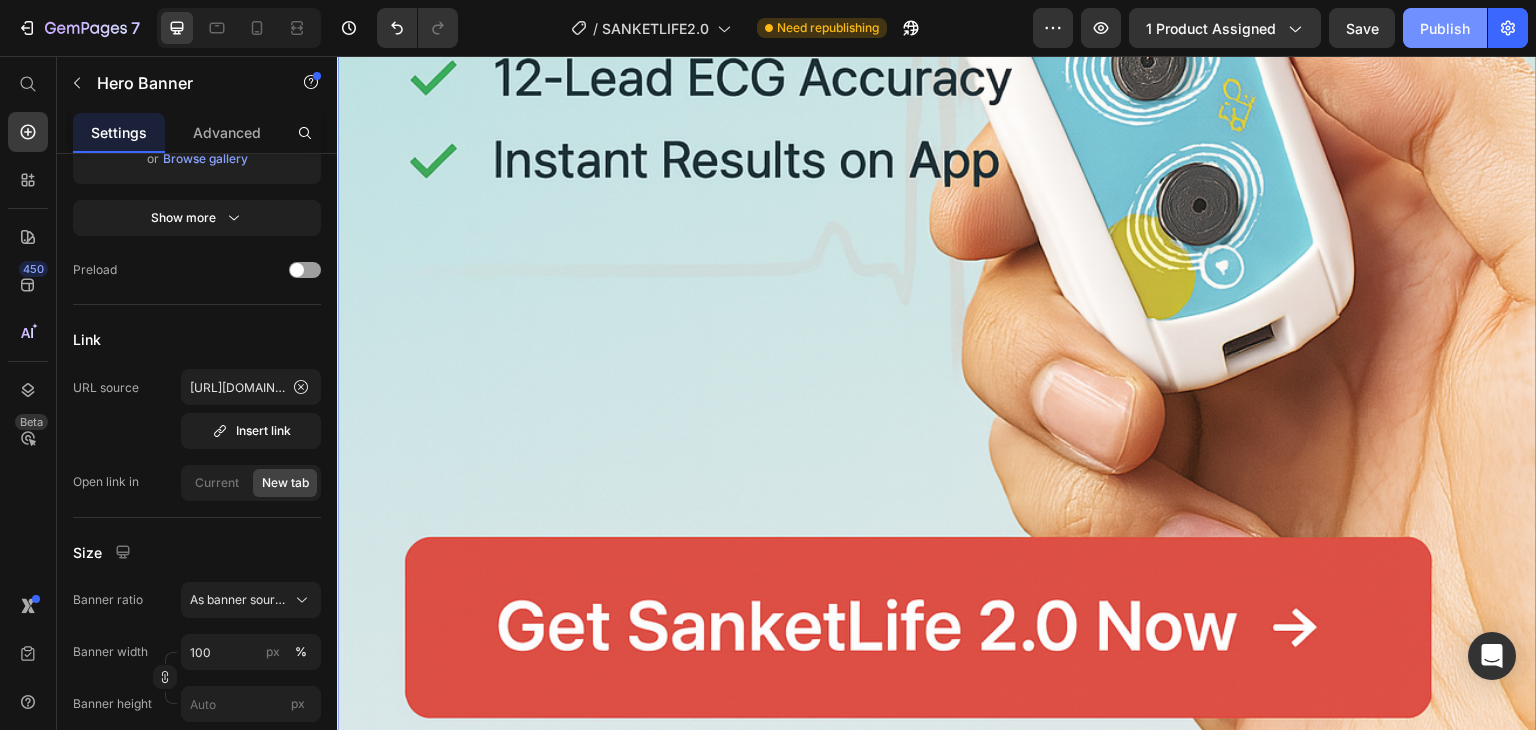 click on "Publish" at bounding box center (1445, 28) 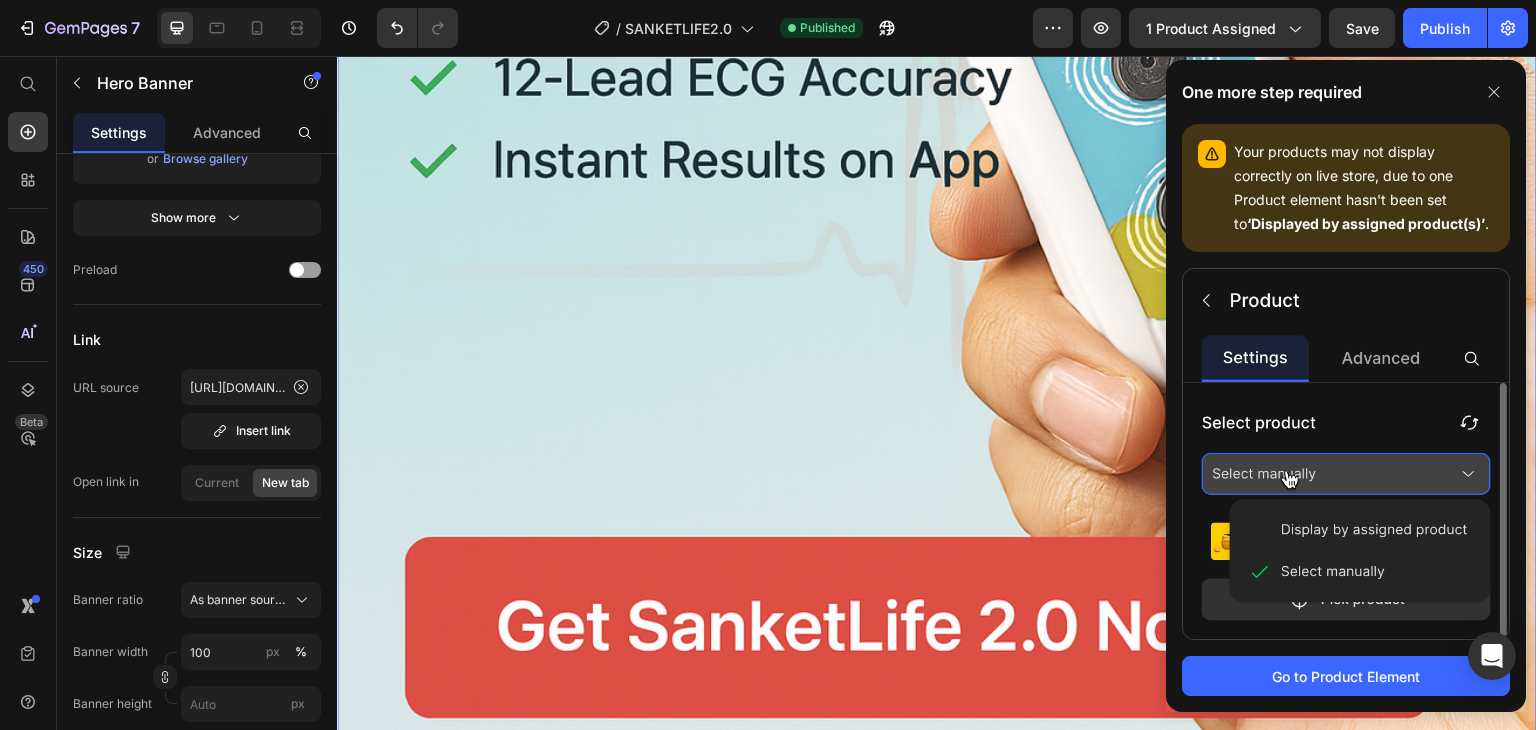 click 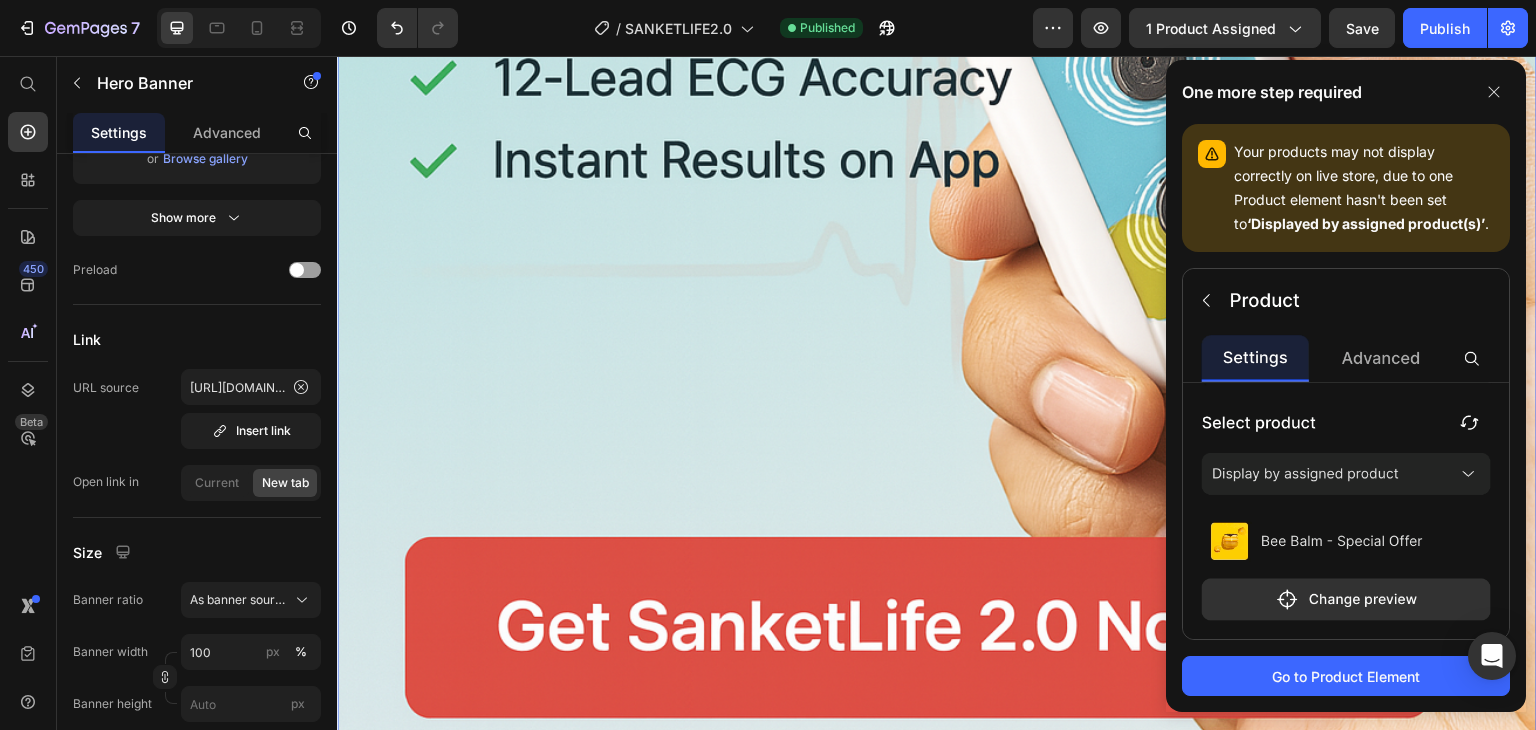 click 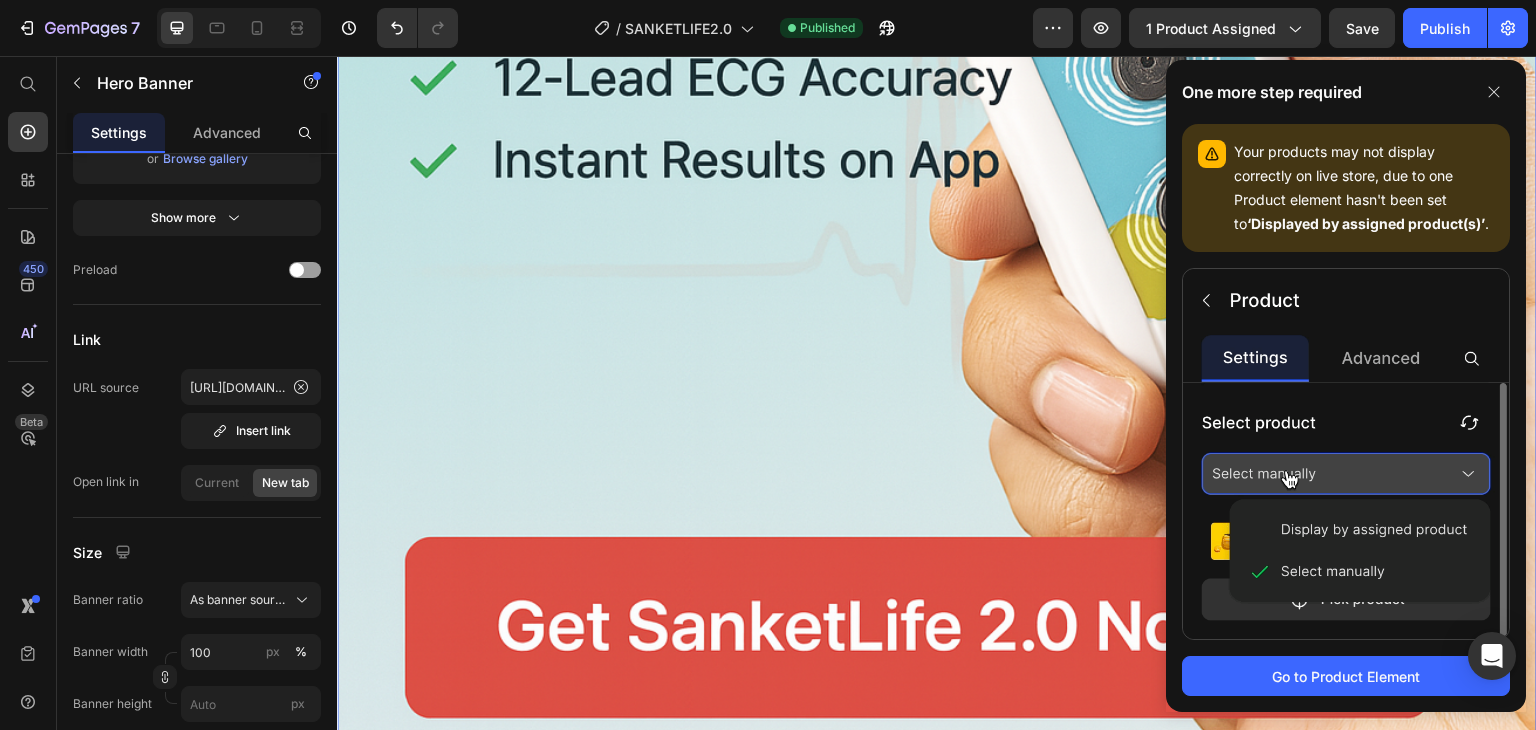 click 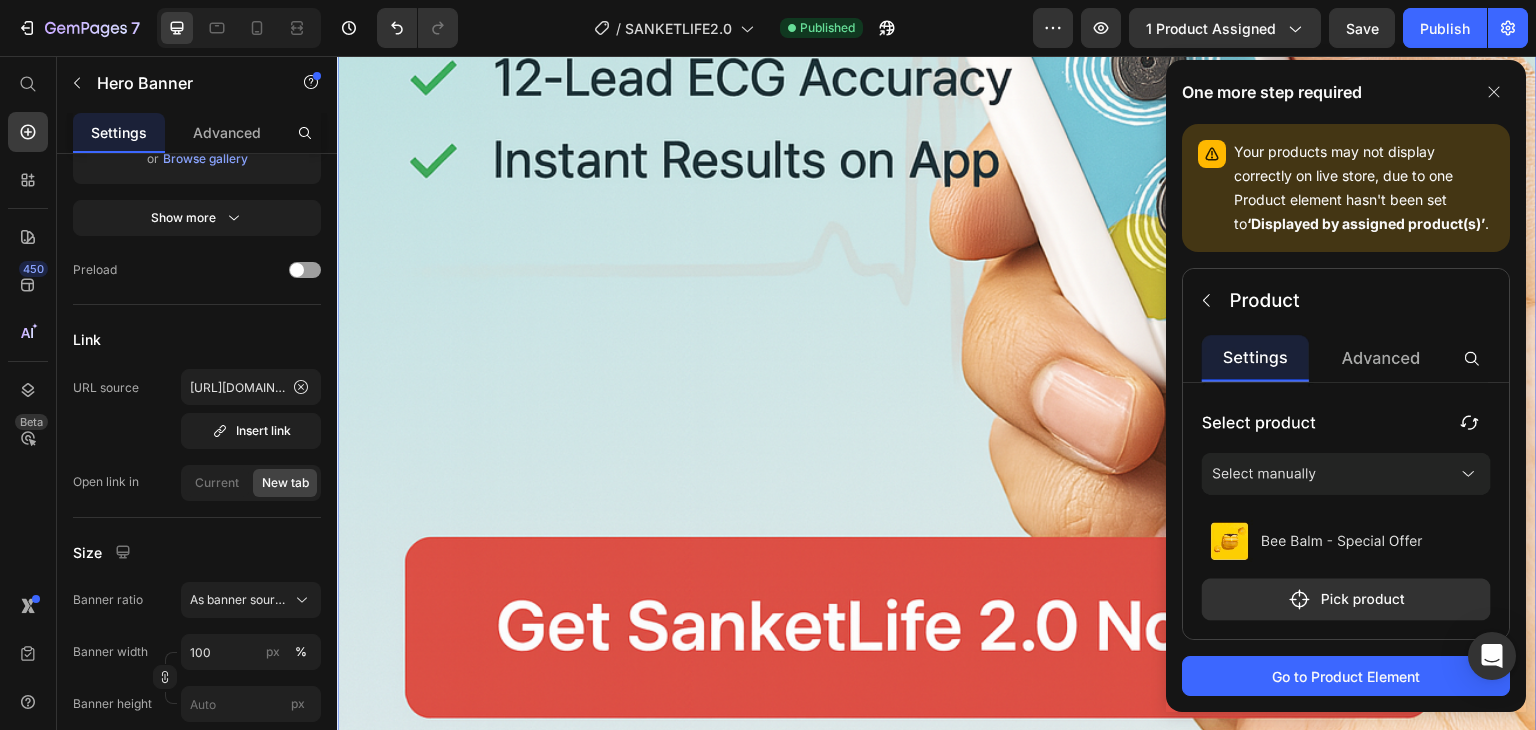 click 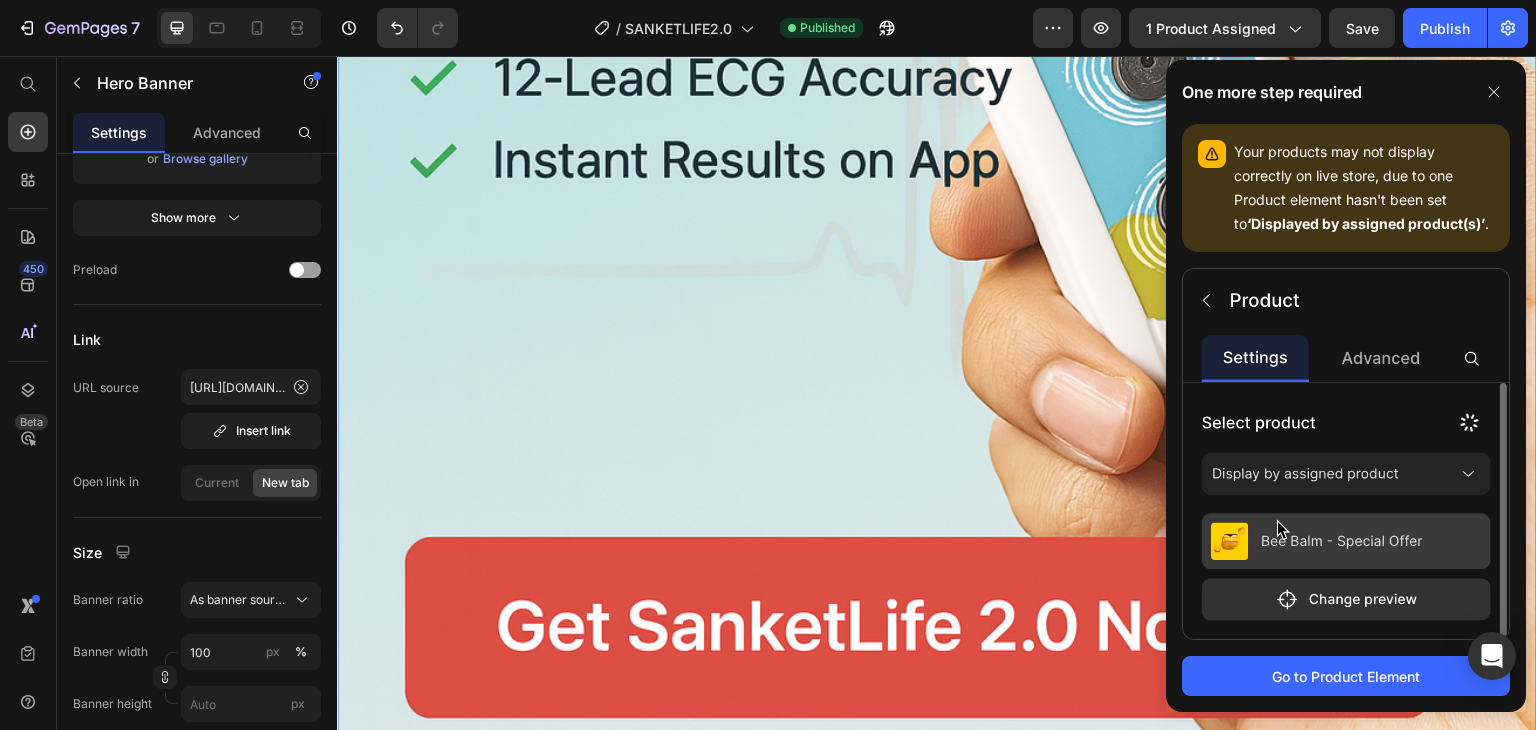 click 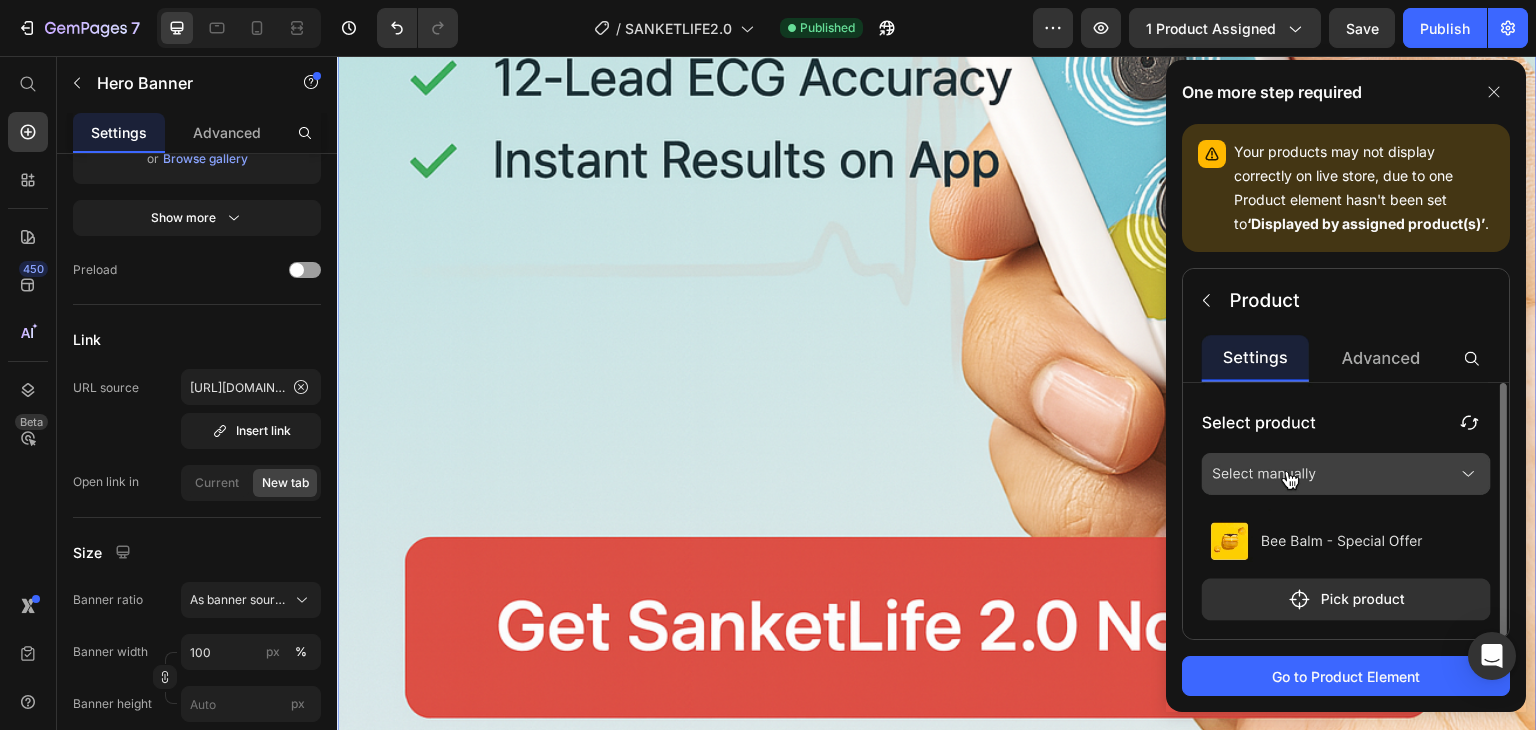 click 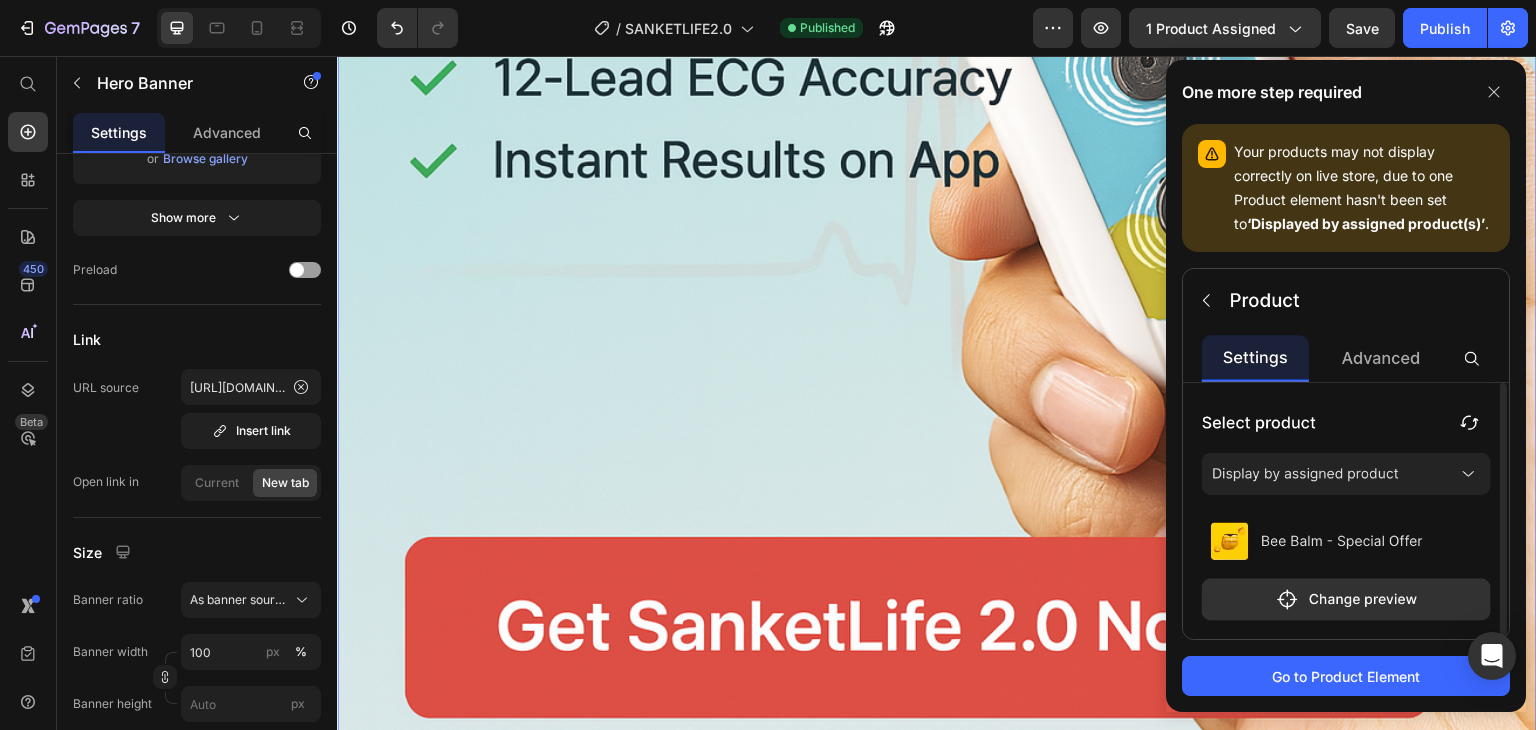 click 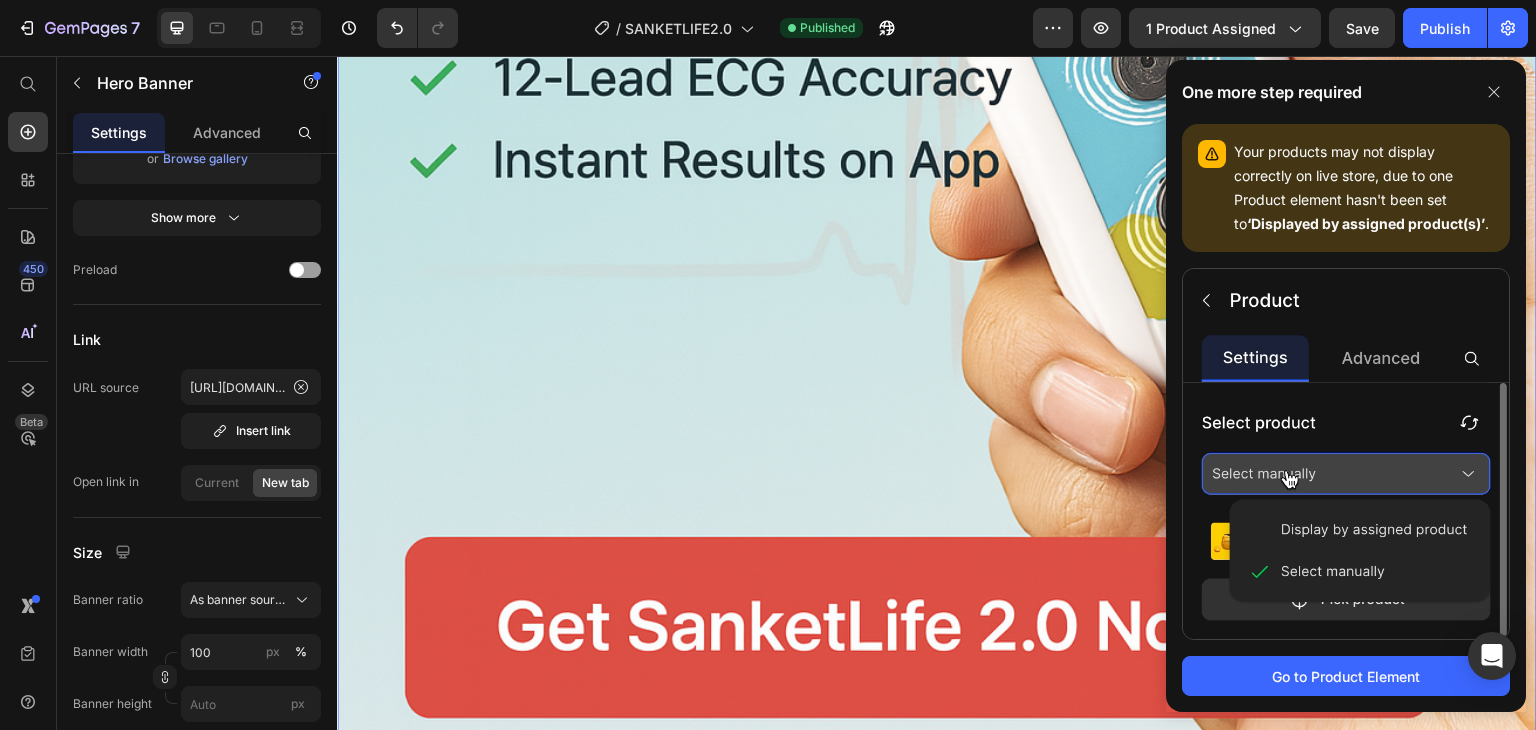 click 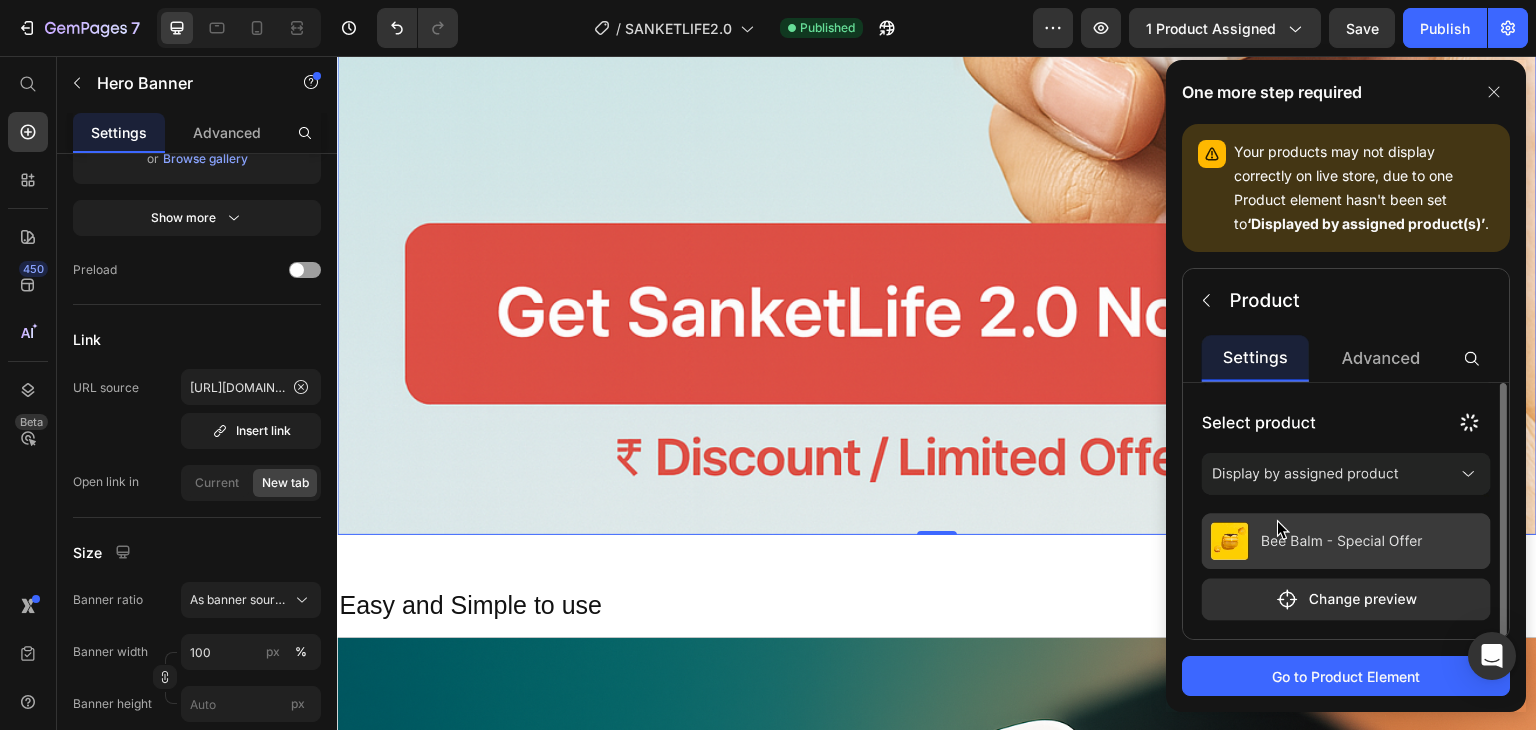 scroll, scrollTop: 1400, scrollLeft: 0, axis: vertical 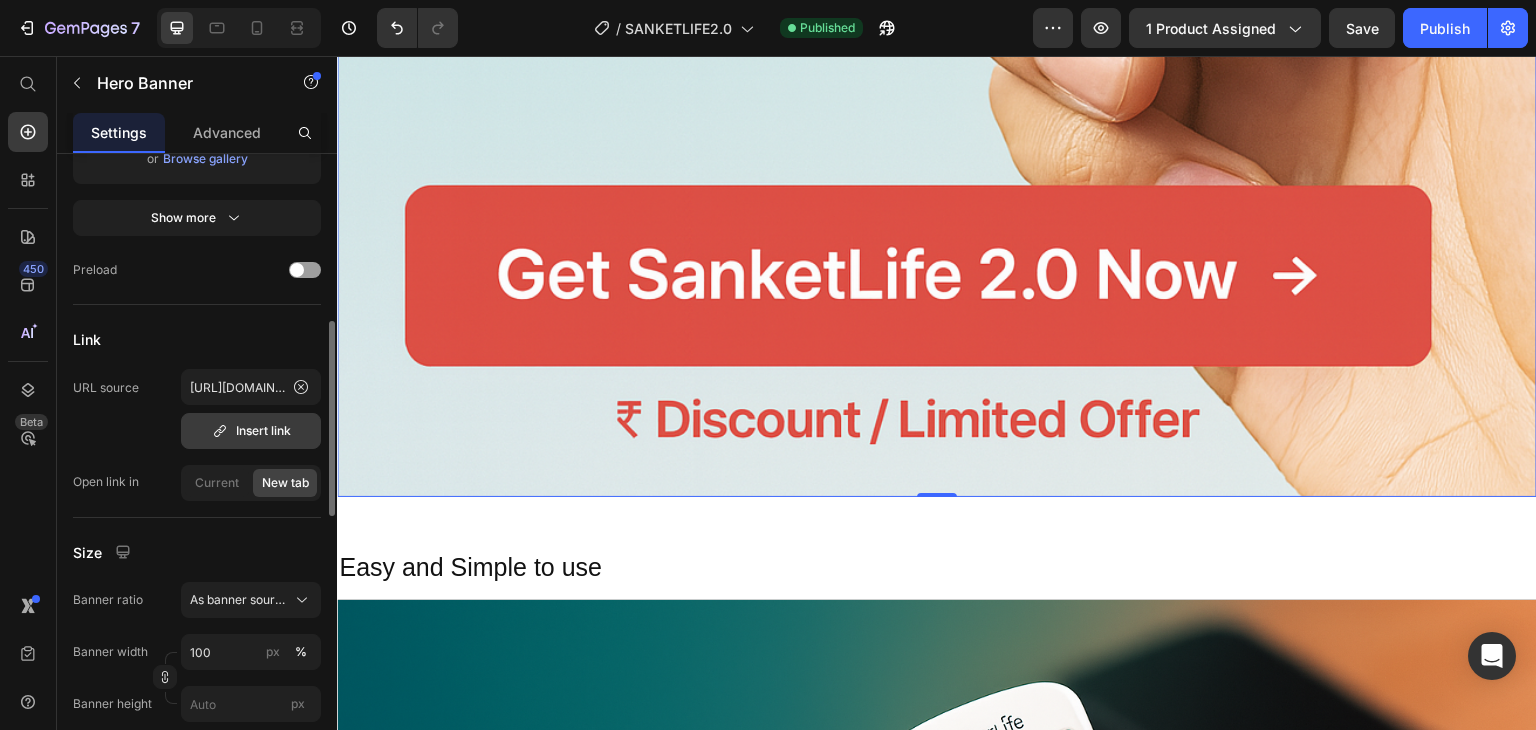 click on "Insert link" at bounding box center [251, 431] 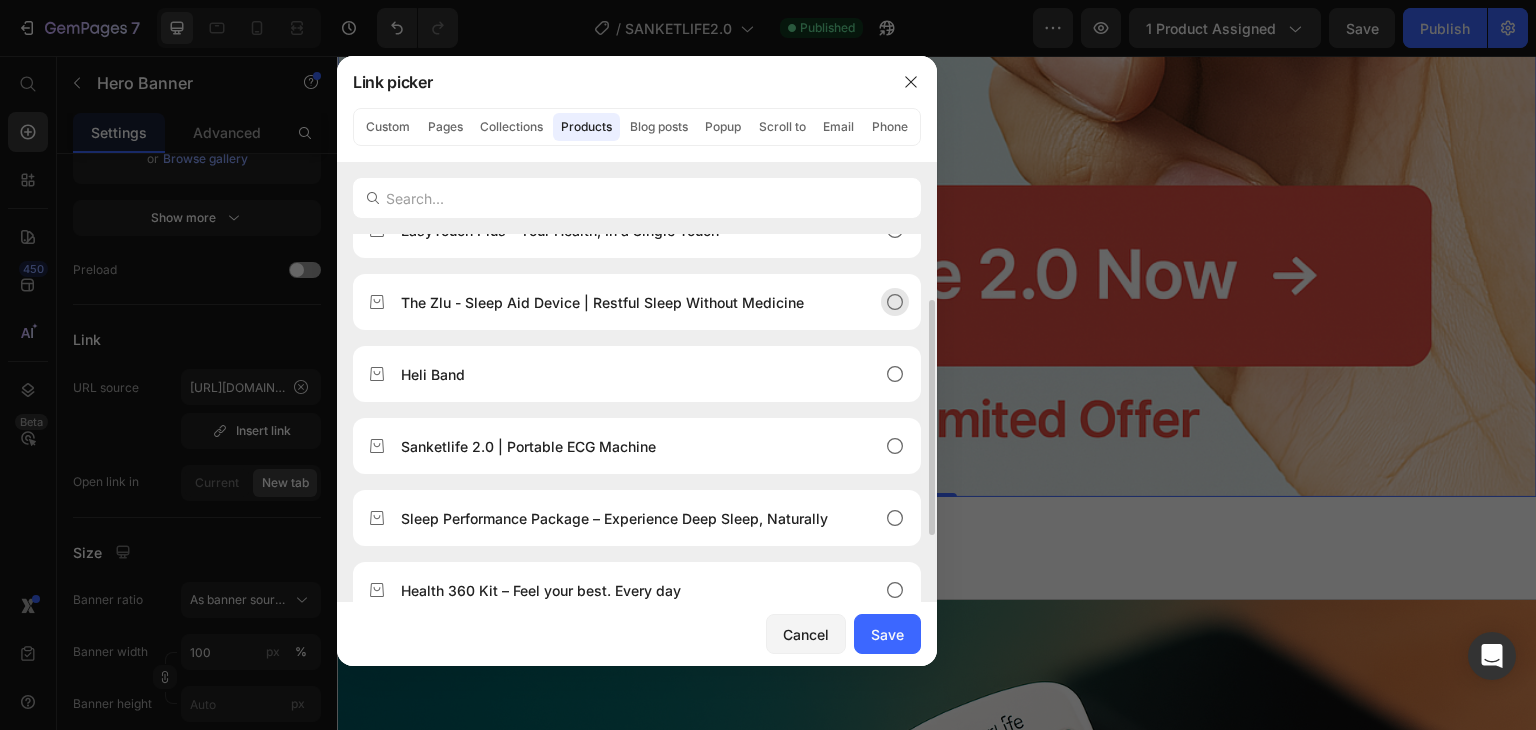 scroll, scrollTop: 111, scrollLeft: 0, axis: vertical 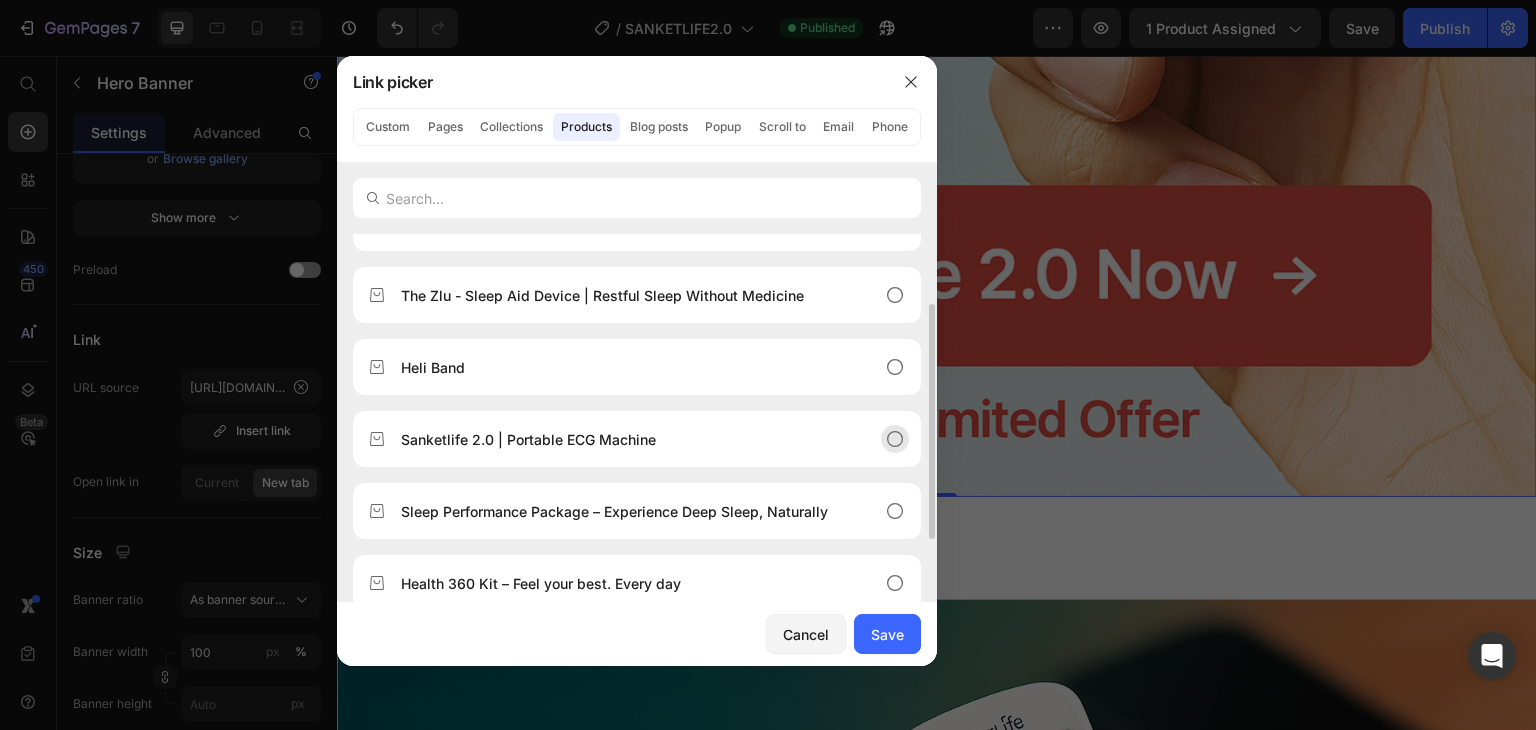 click on "Sanketlife 2.0  | Portable ECG Machine" at bounding box center [528, 439] 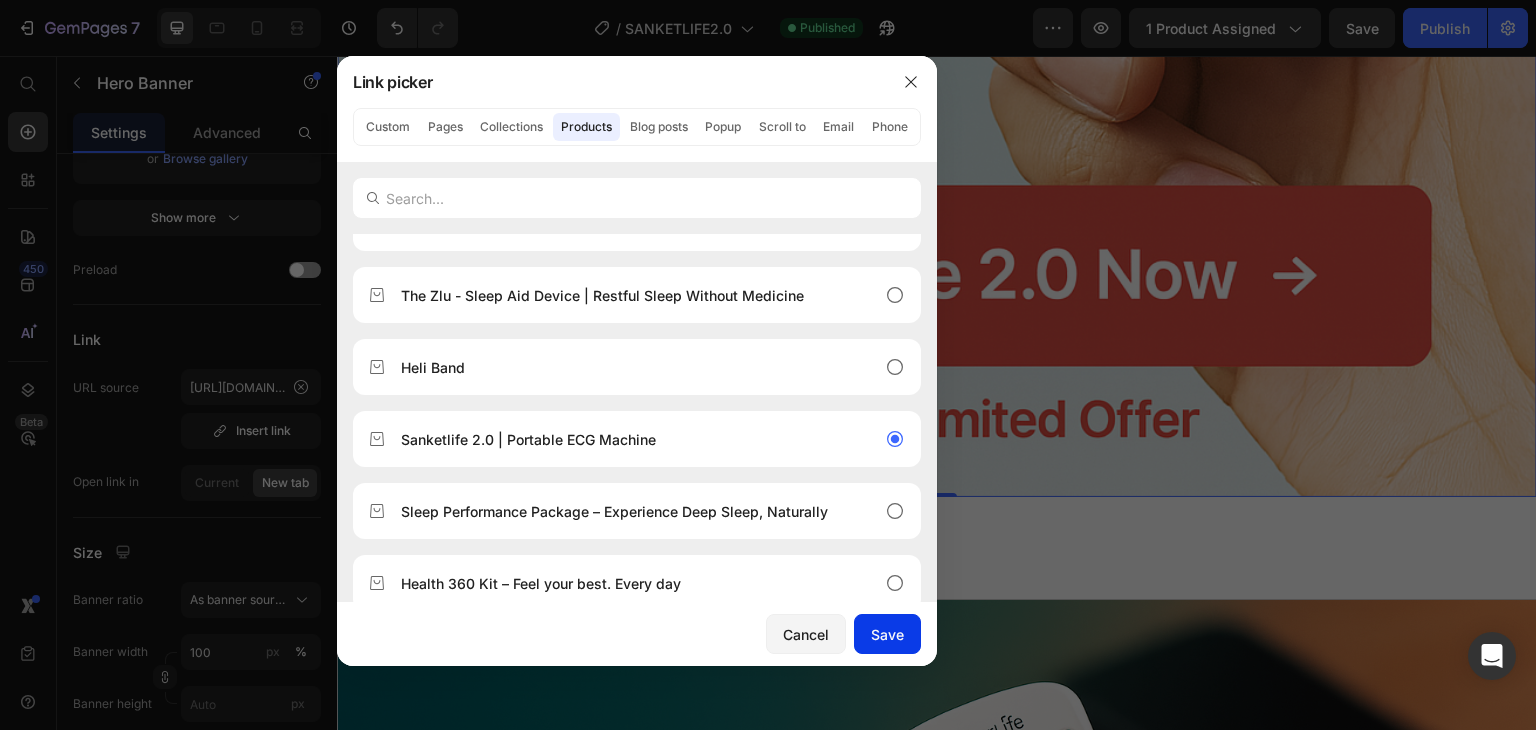 click on "Save" at bounding box center [887, 634] 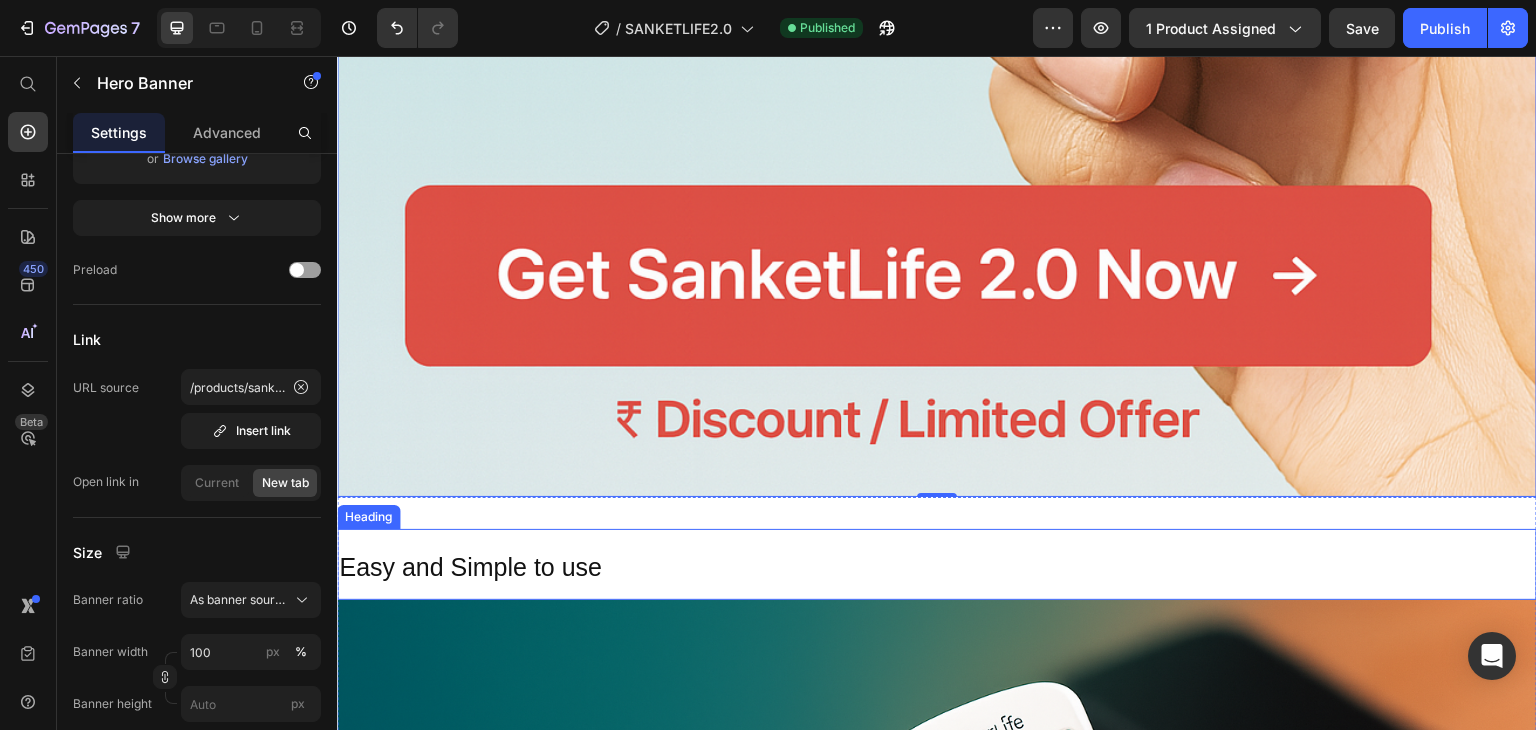 scroll, scrollTop: 1423, scrollLeft: 0, axis: vertical 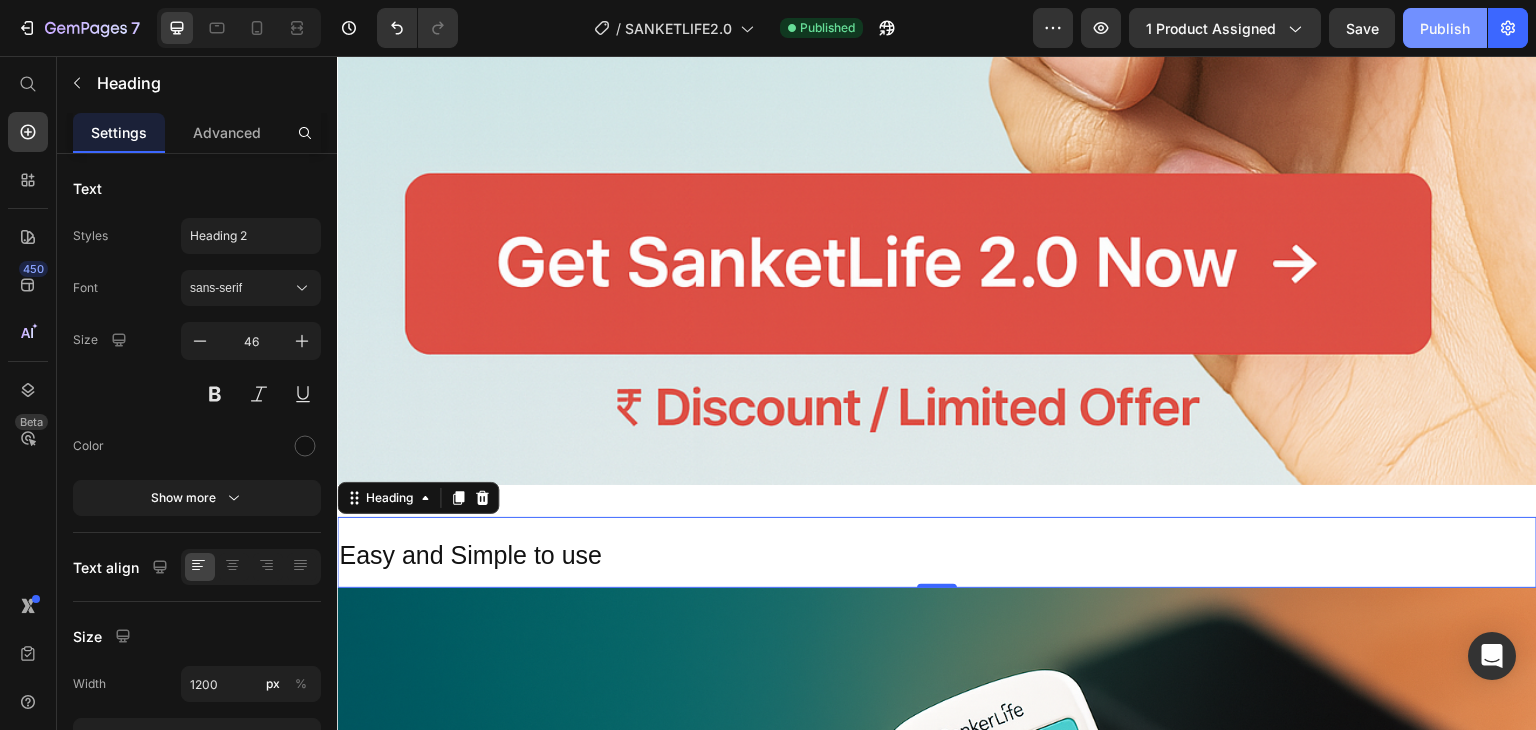 click on "Publish" at bounding box center (1445, 28) 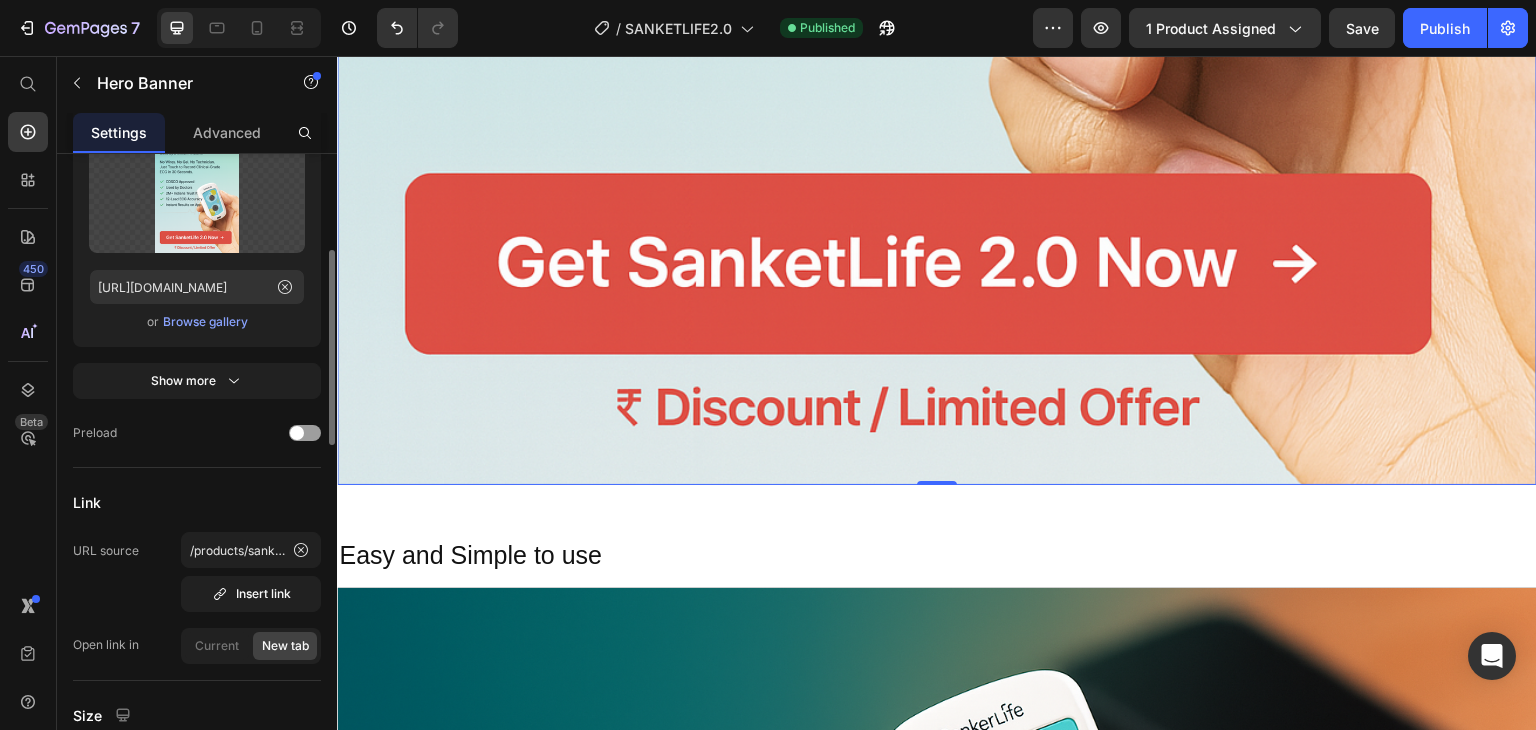 scroll, scrollTop: 400, scrollLeft: 0, axis: vertical 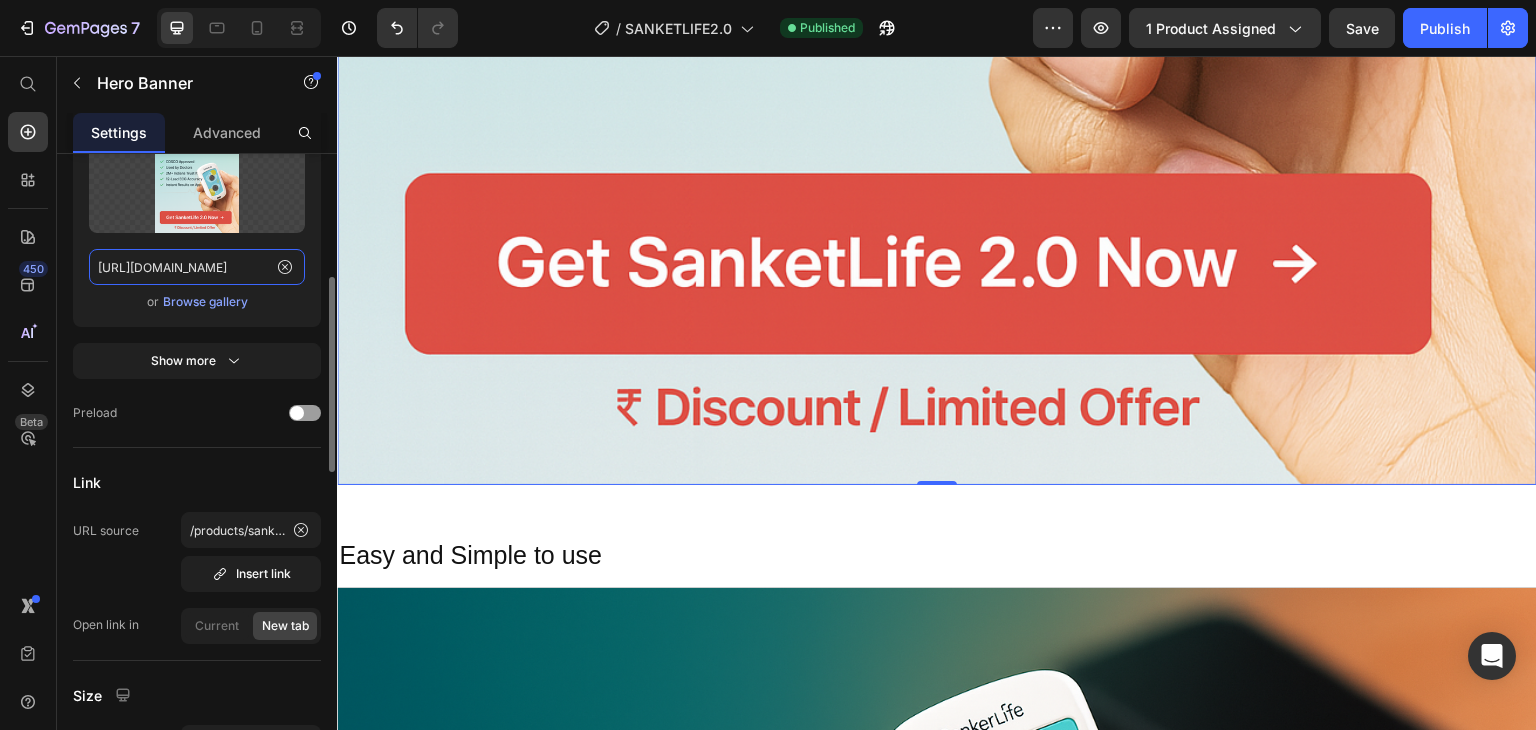 click on "[URL][DOMAIN_NAME]" 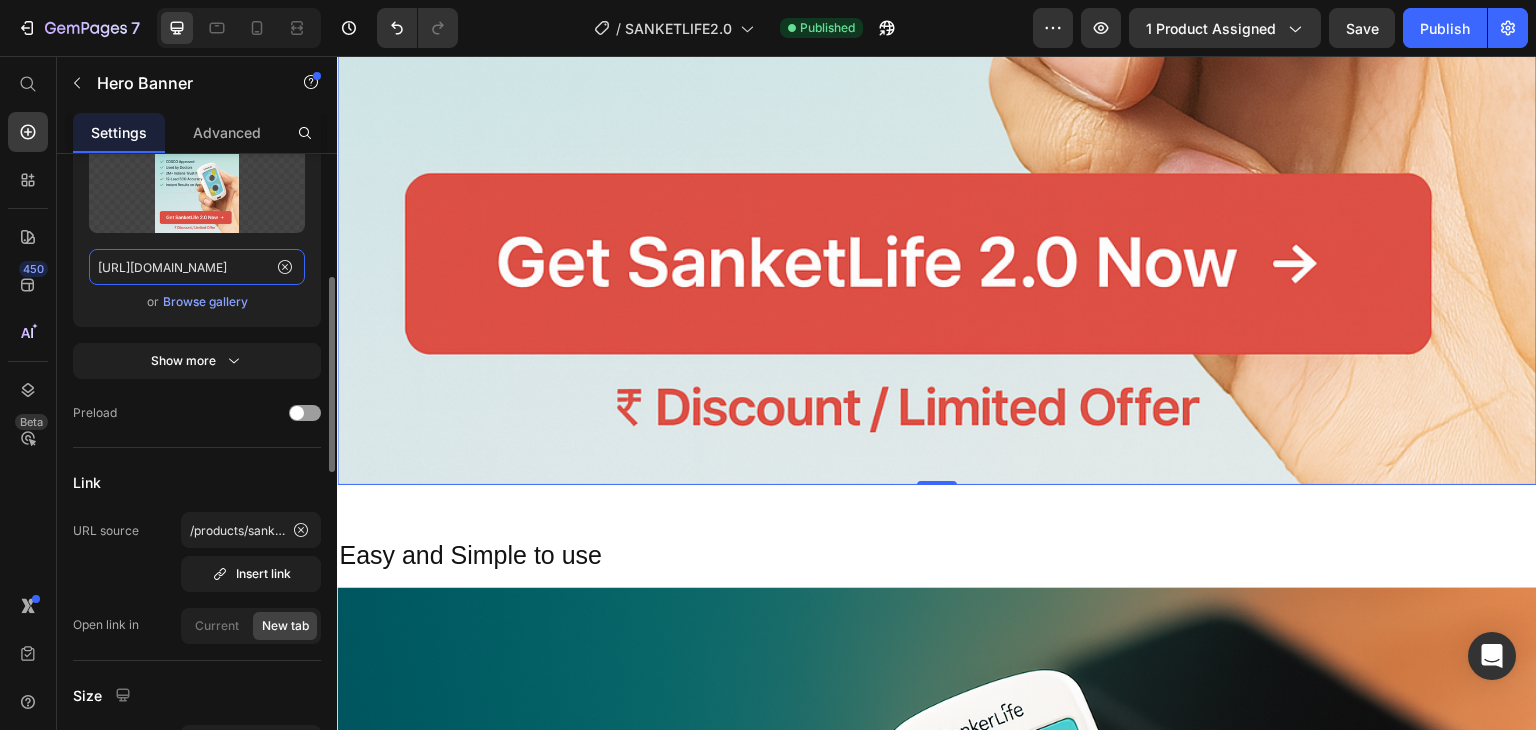 scroll, scrollTop: 504, scrollLeft: 0, axis: vertical 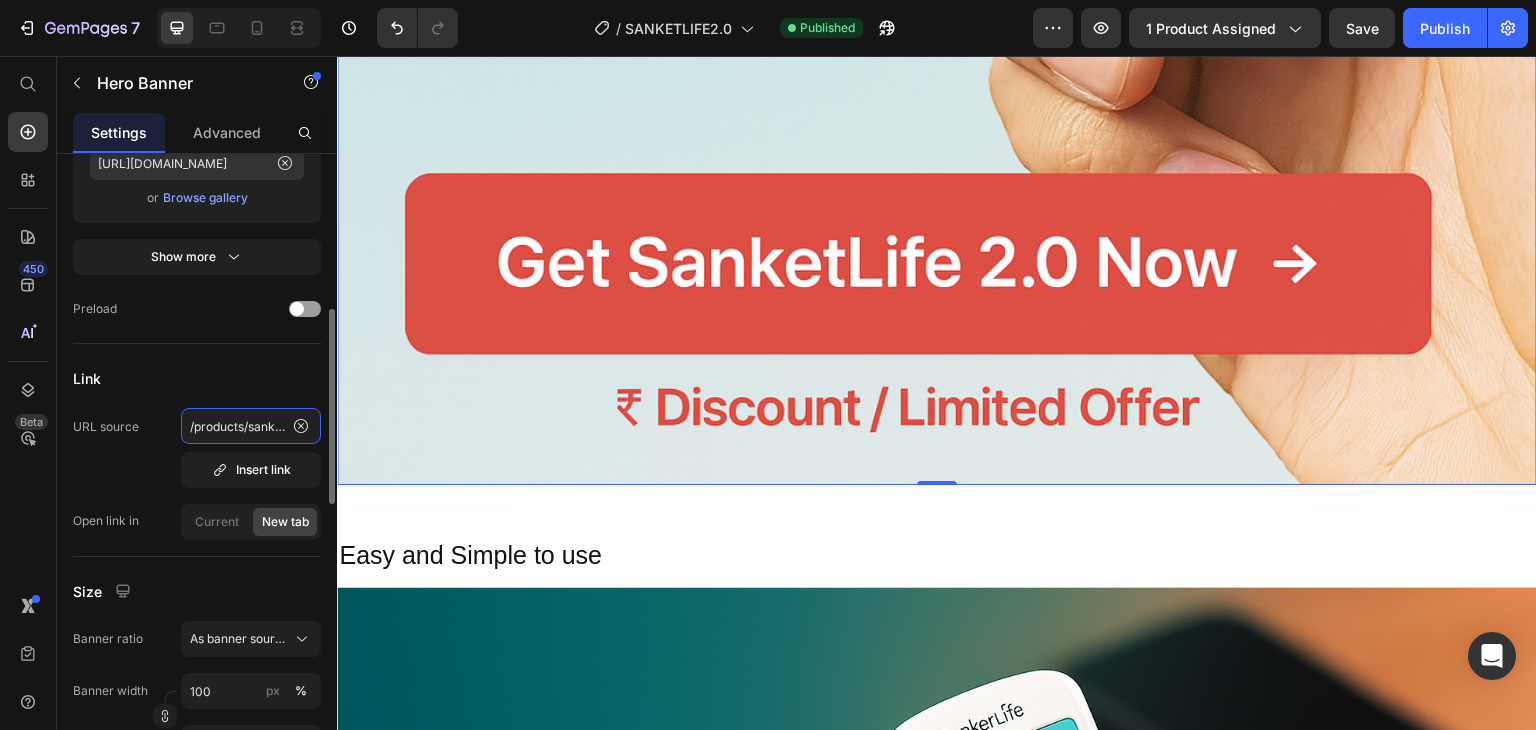 click on "/products/sanketlife-2-0" 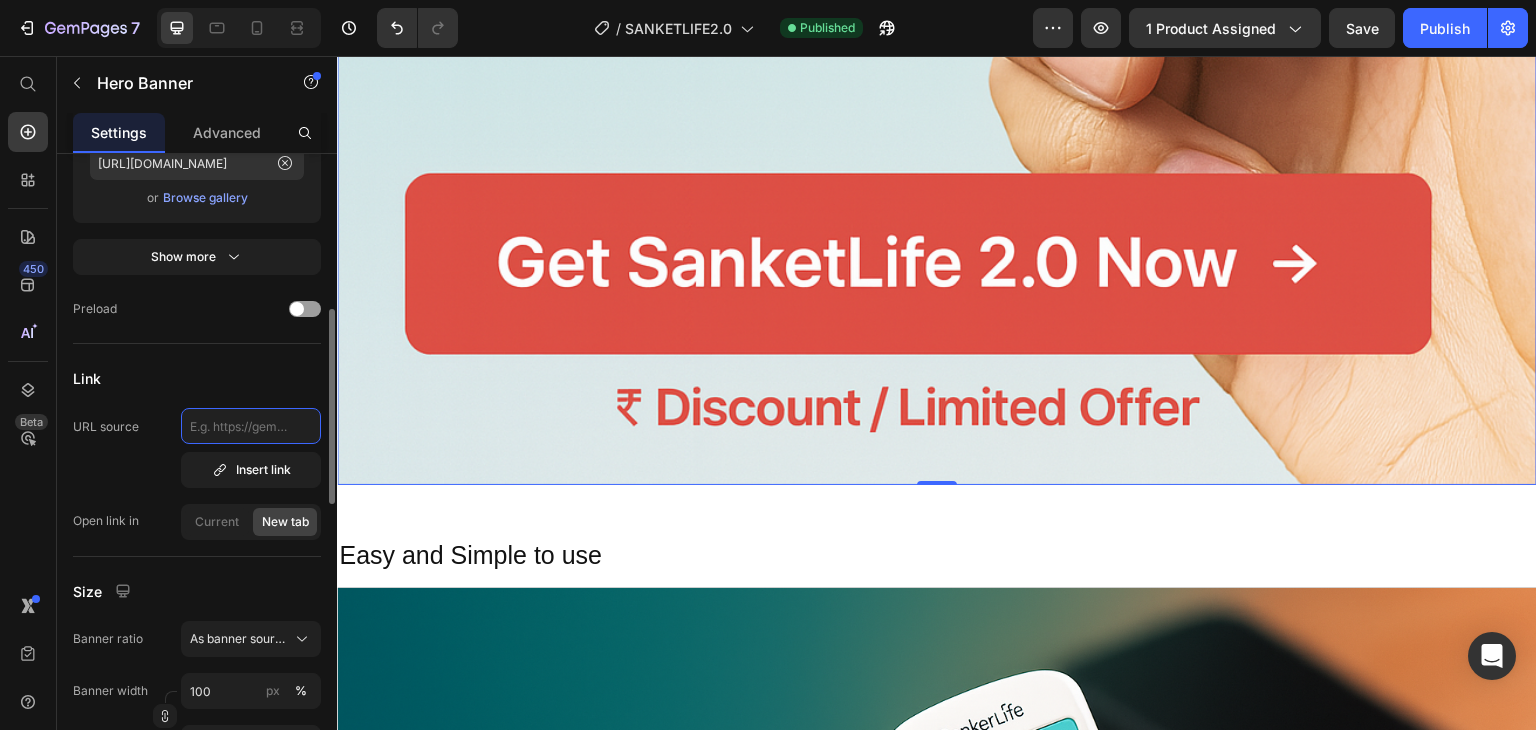 paste on "https://www.agatsaone.com/checkouts/cn/Z2NwLXVzLWVhc3QxOjAxSlpUMTBYMThNU1I2VkJCNjJHWFEwOTU3?preview_theme_id=134048120899" 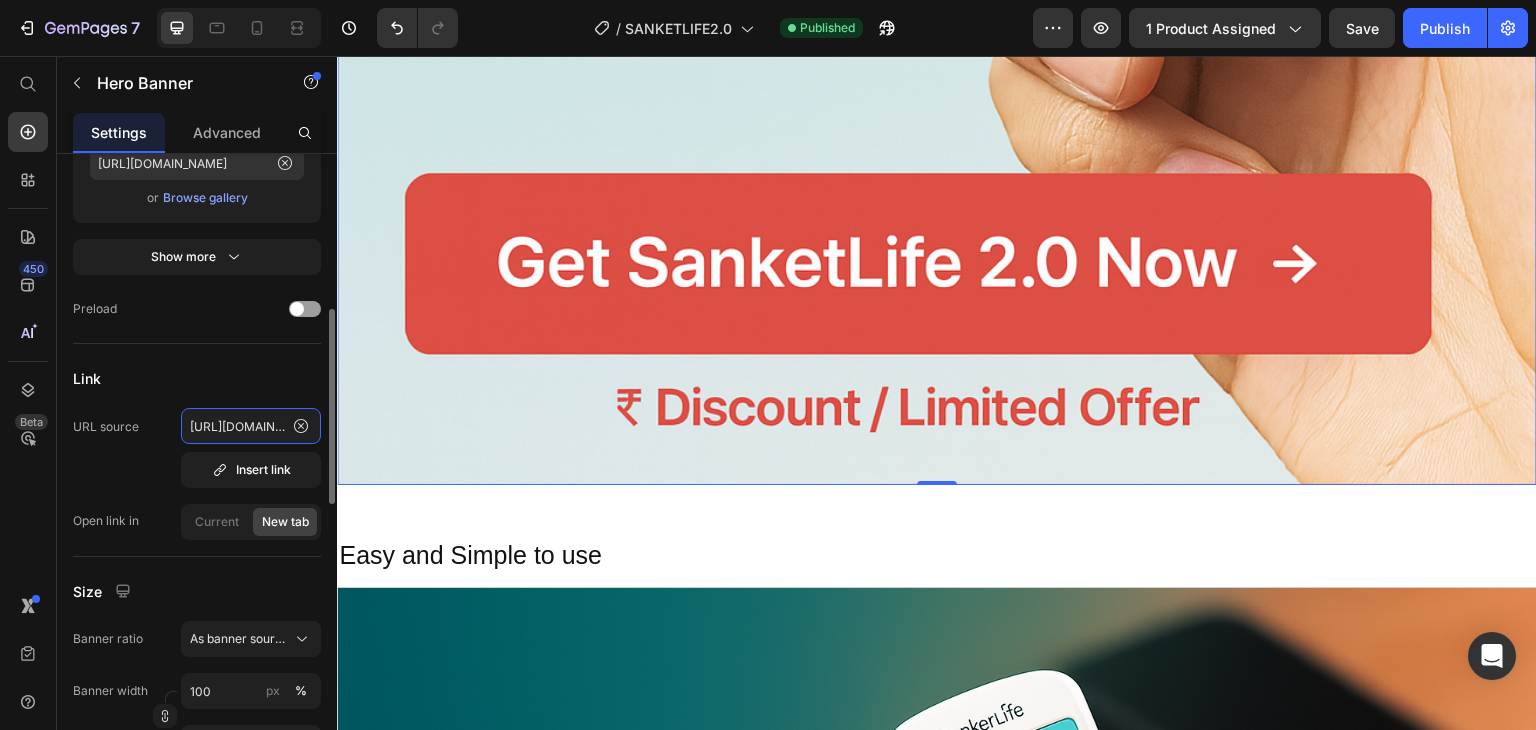 scroll, scrollTop: 0, scrollLeft: 749, axis: horizontal 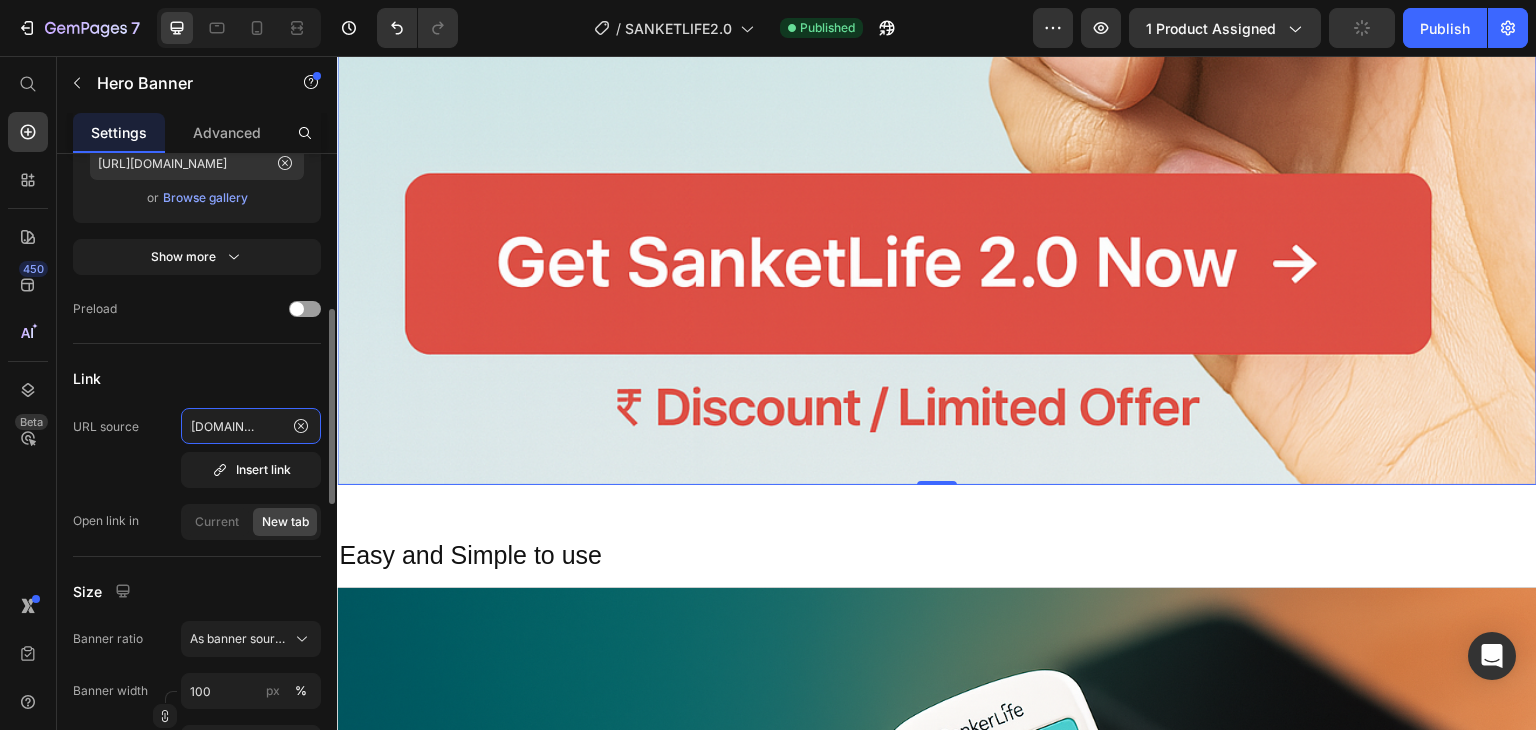 type on "https://www.agatsaone.com/checkouts/cn/Z2NwLXVzLWVhc3QxOjAxSlpUMTBYMThNU1I2VkJCNjJHWFEwOTU3?preview_theme_id=134048120899" 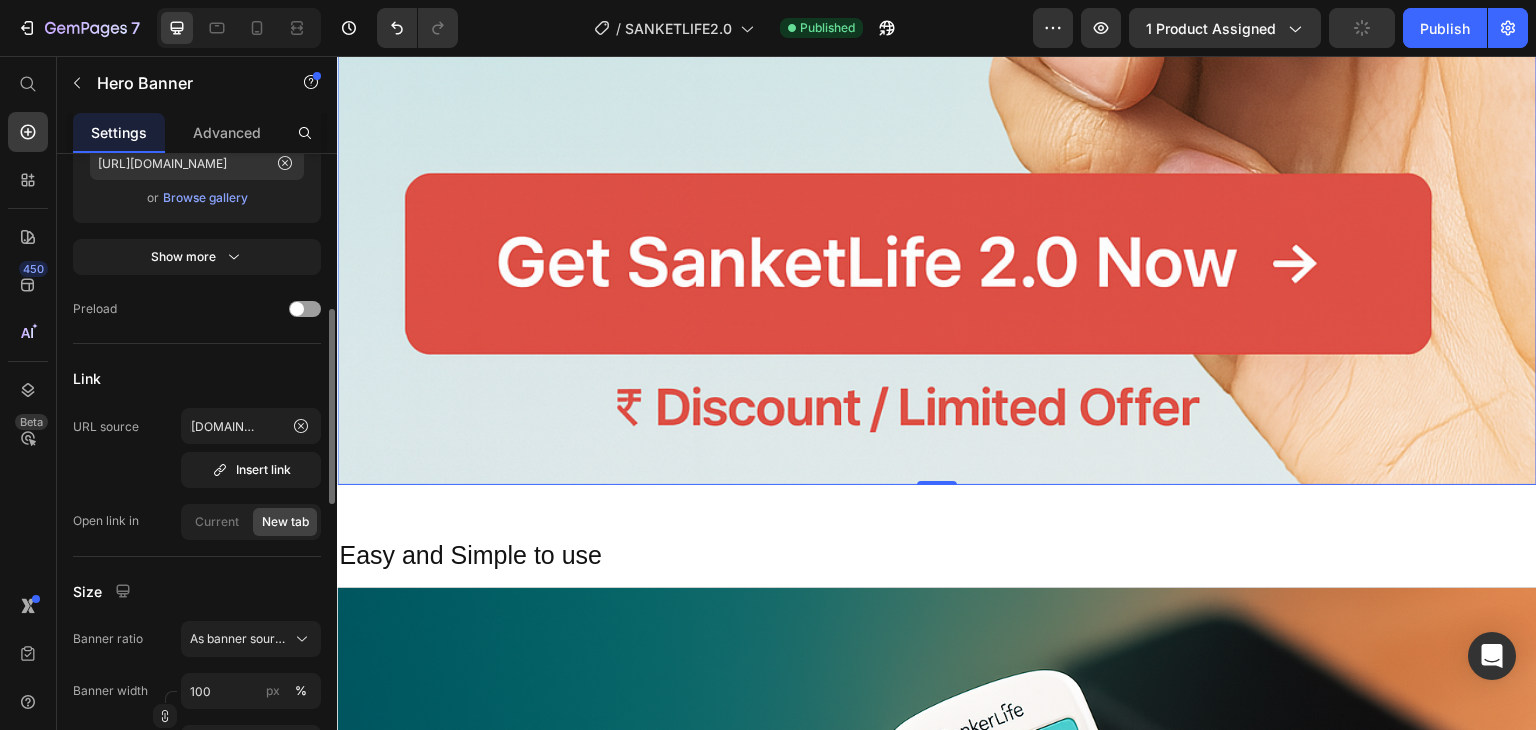 scroll, scrollTop: 0, scrollLeft: 0, axis: both 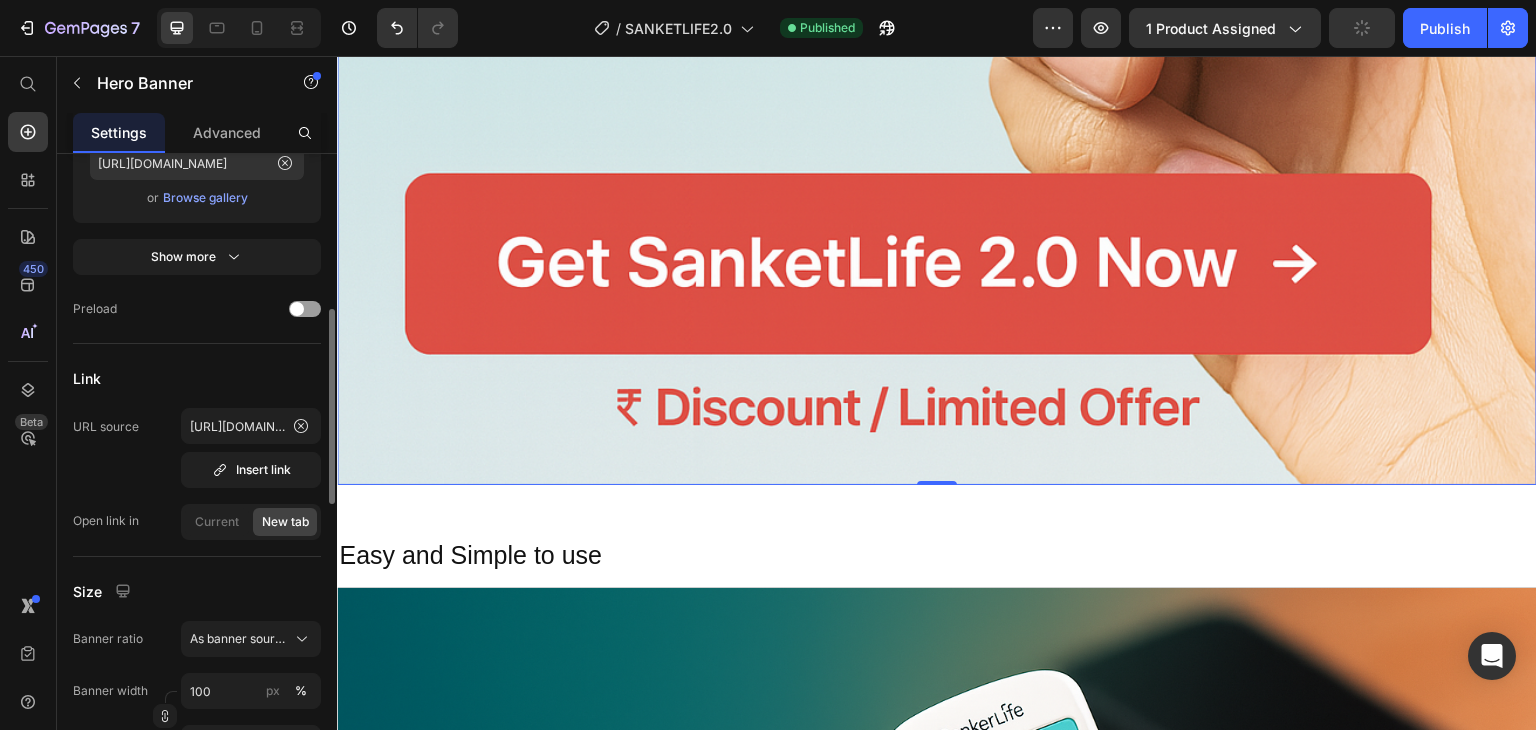 click on "URL source https://www.agatsaone.com/checkouts/cn/Z2NwLXVzLWVhc3QxOjAxSlpUMTBYMThNU1I2VkJCNjJHWFEwOTU3?preview_theme_id=134048120899  Insert link" at bounding box center (197, 448) 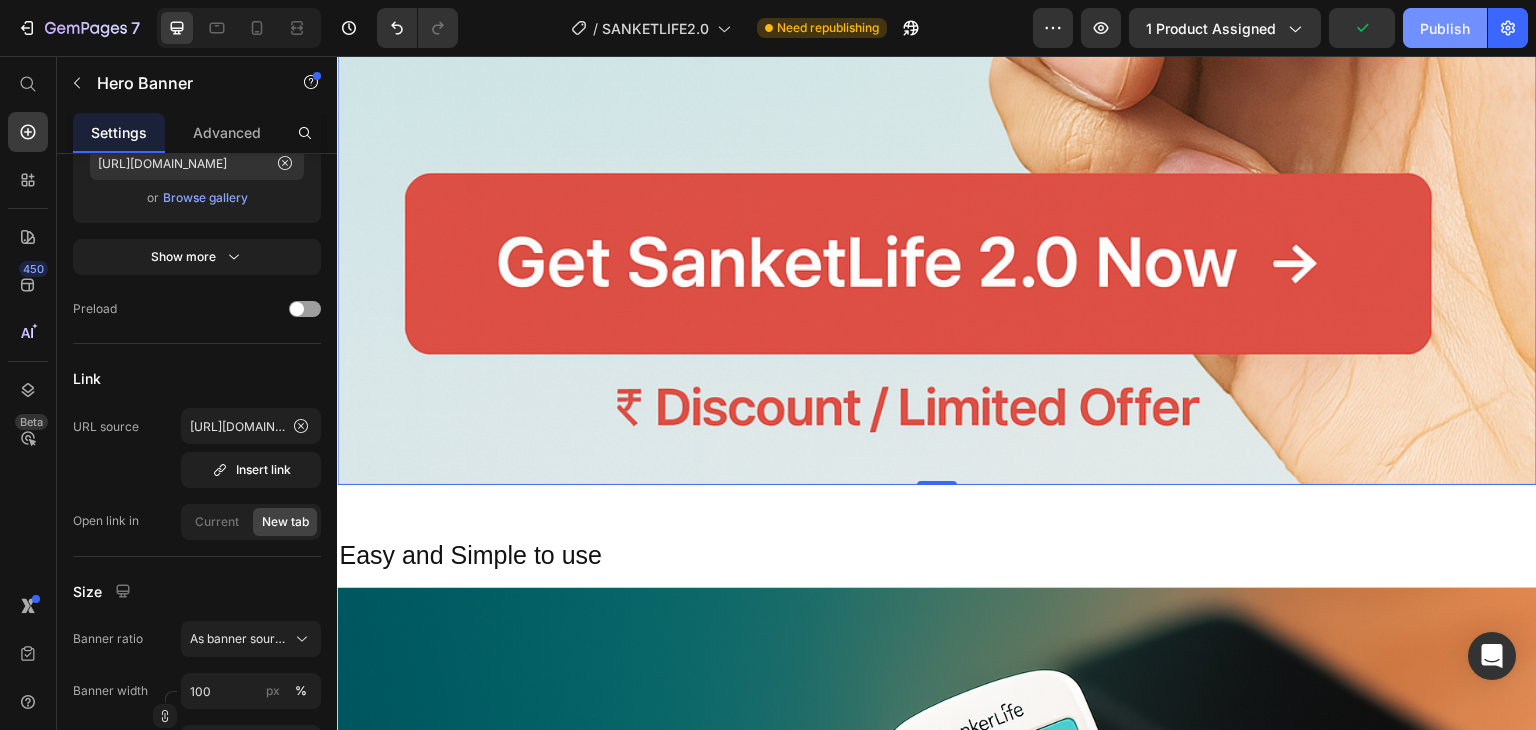 click on "Publish" at bounding box center (1445, 28) 